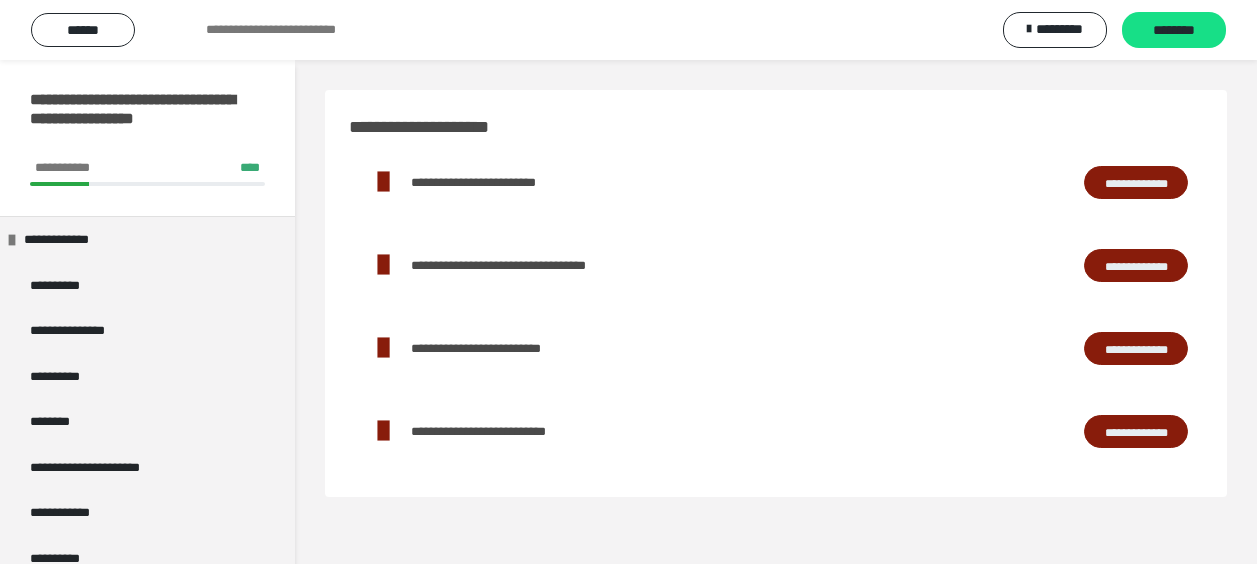 scroll, scrollTop: 0, scrollLeft: 0, axis: both 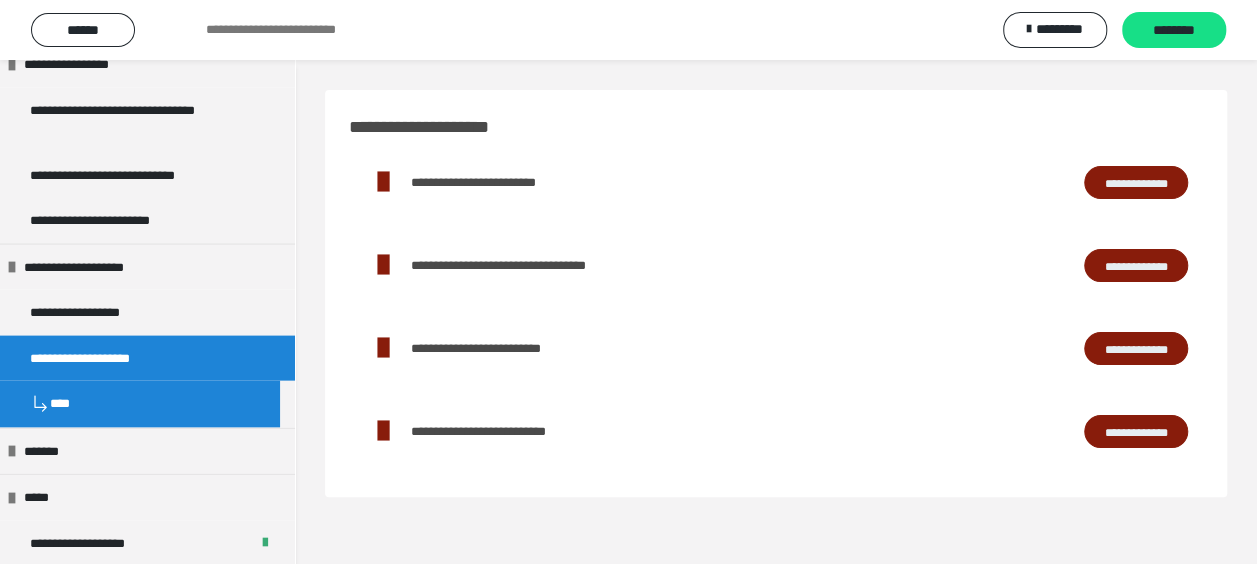 click on "**********" at bounding box center (1136, 182) 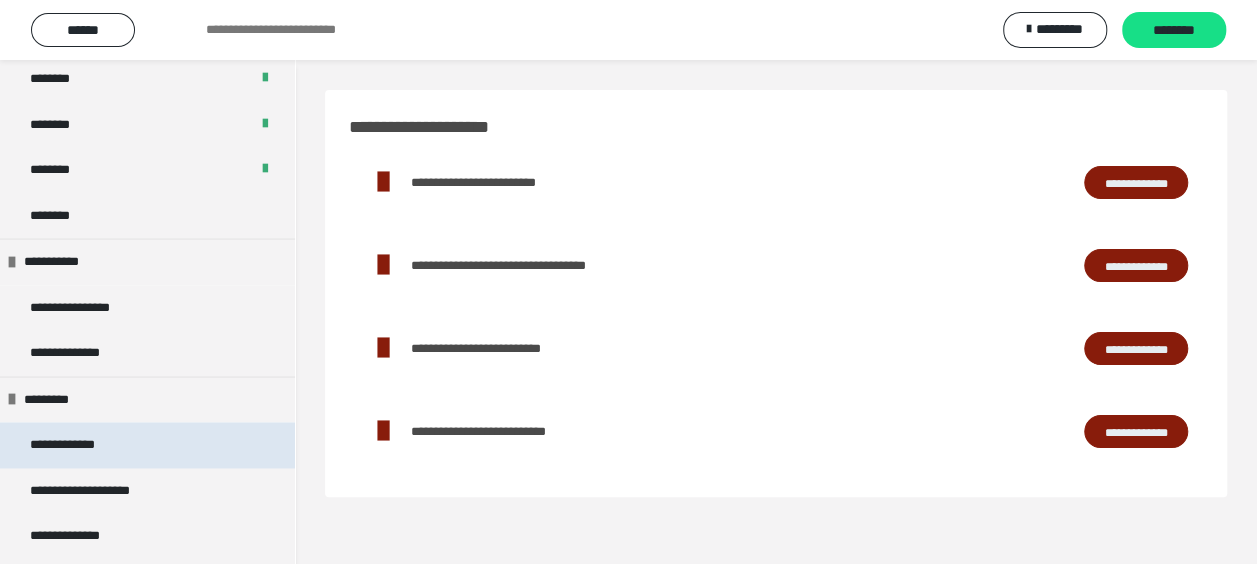 scroll, scrollTop: 1300, scrollLeft: 0, axis: vertical 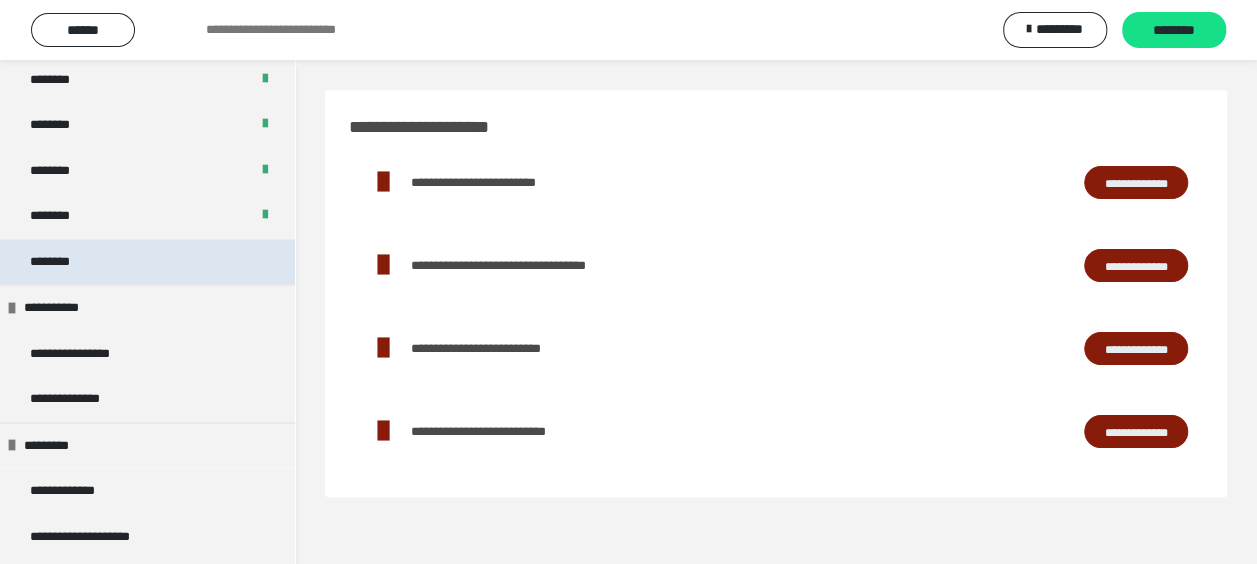 click on "********" at bounding box center [61, 262] 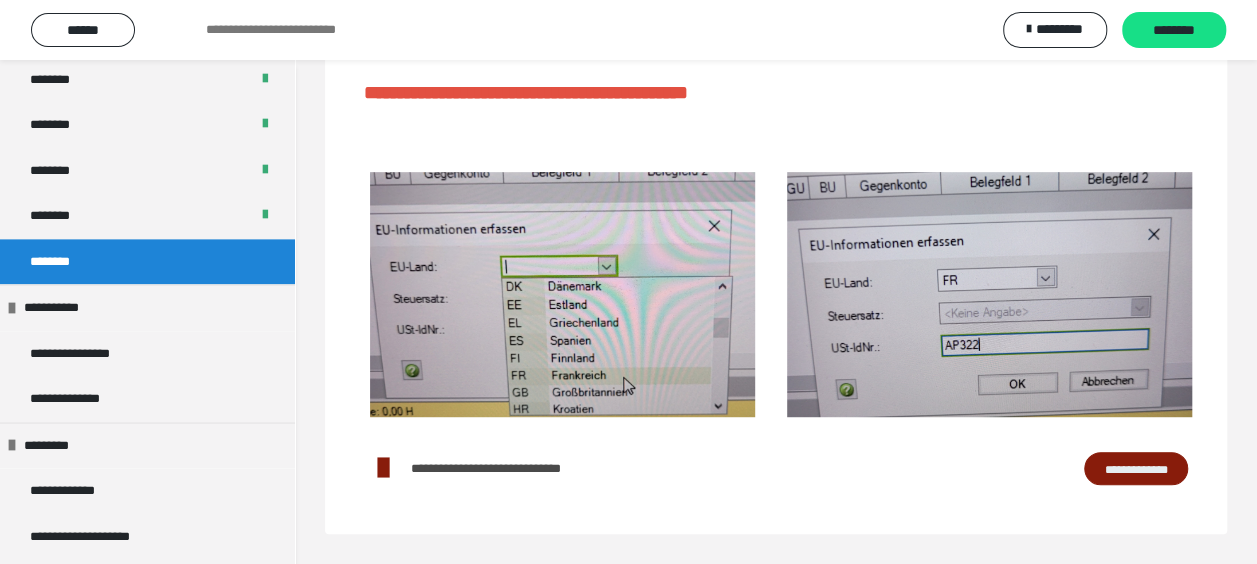 scroll, scrollTop: 429, scrollLeft: 0, axis: vertical 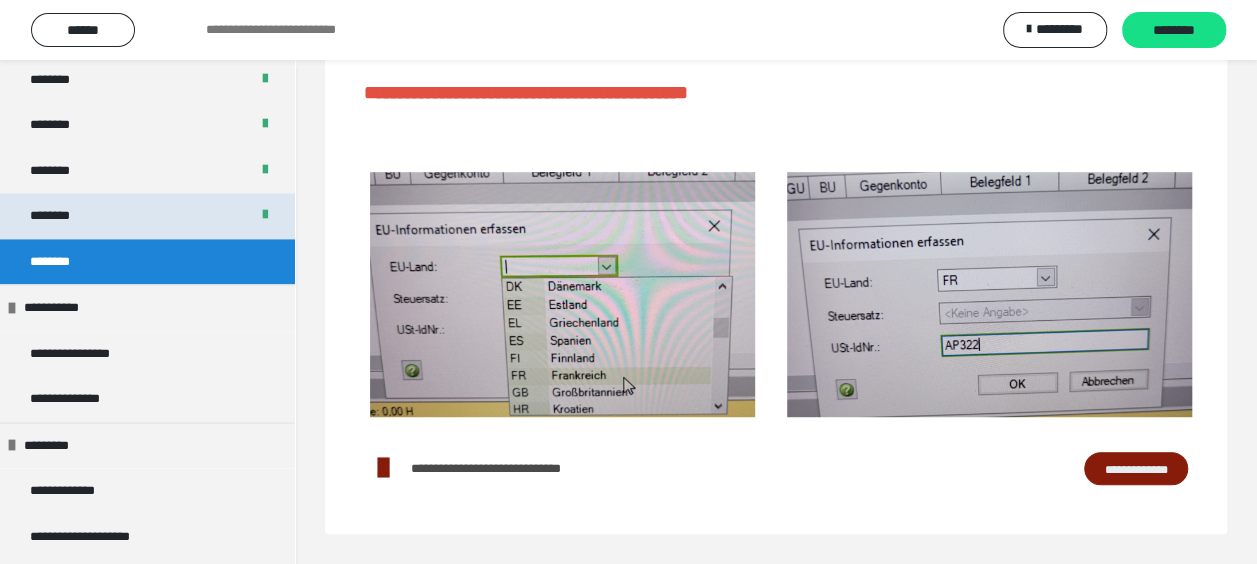 click on "********" at bounding box center [61, 216] 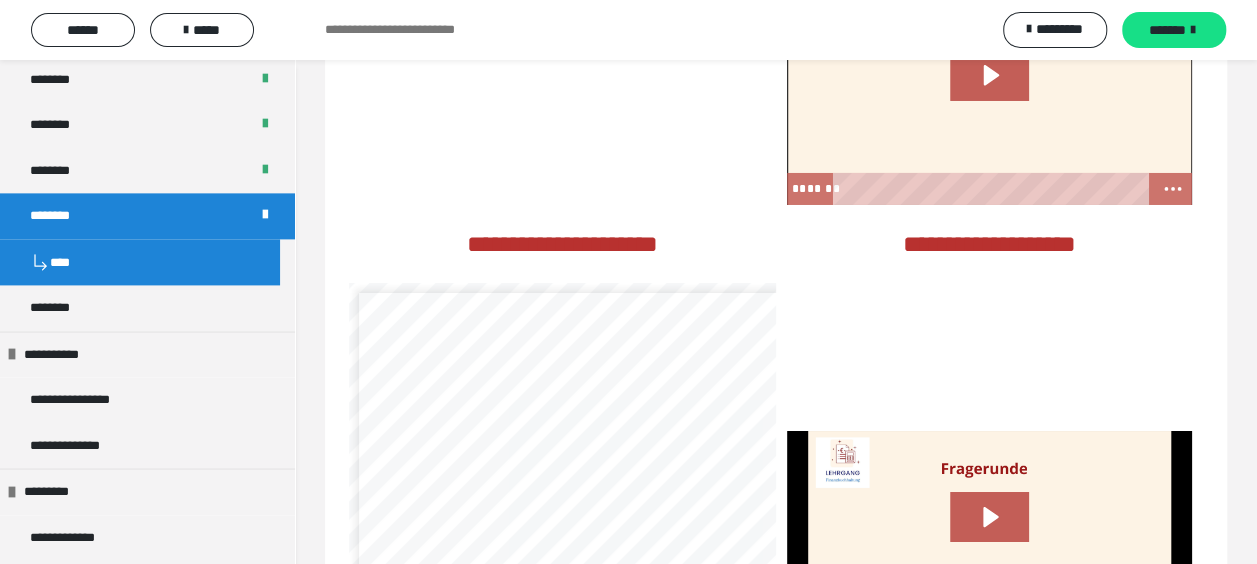 scroll, scrollTop: 3367, scrollLeft: 0, axis: vertical 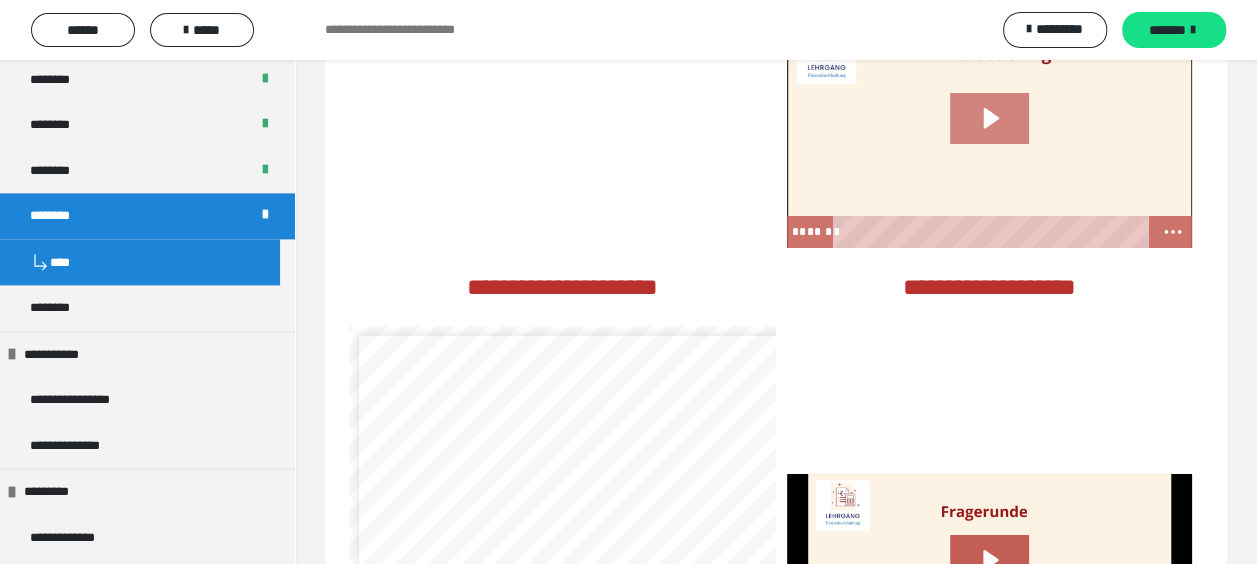 click 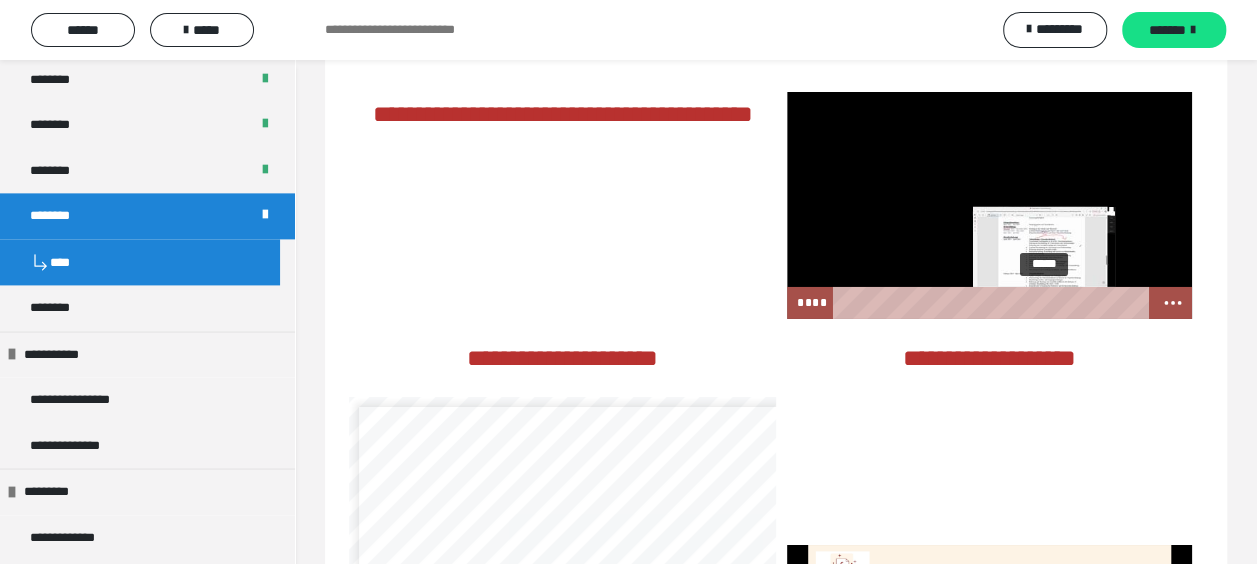 scroll, scrollTop: 3267, scrollLeft: 0, axis: vertical 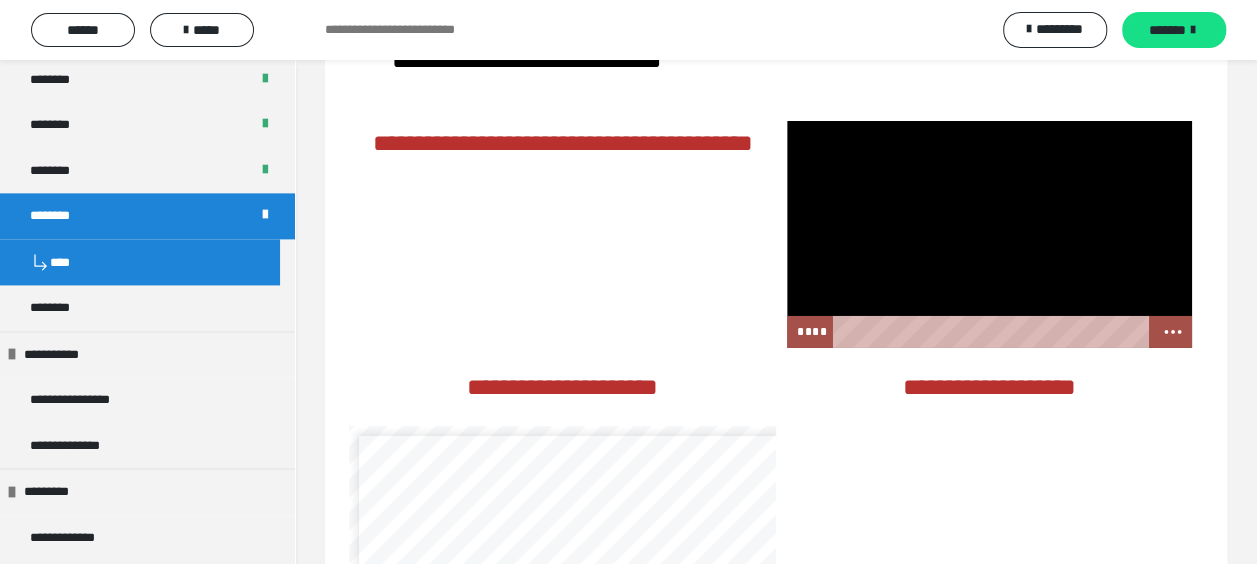 click at bounding box center (989, 234) 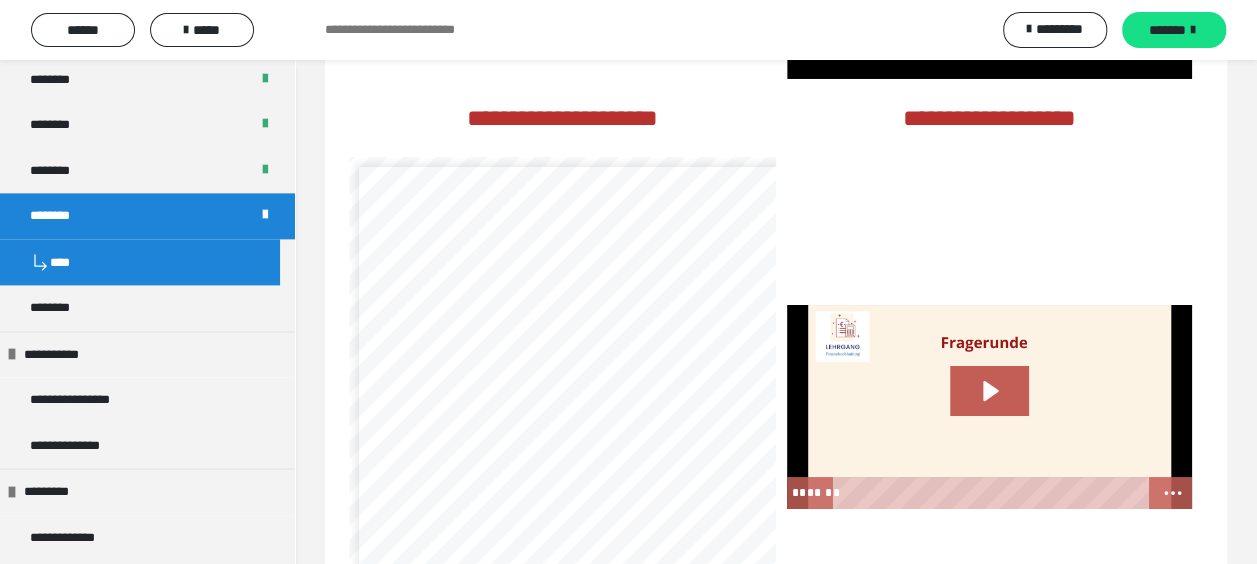 scroll, scrollTop: 3567, scrollLeft: 0, axis: vertical 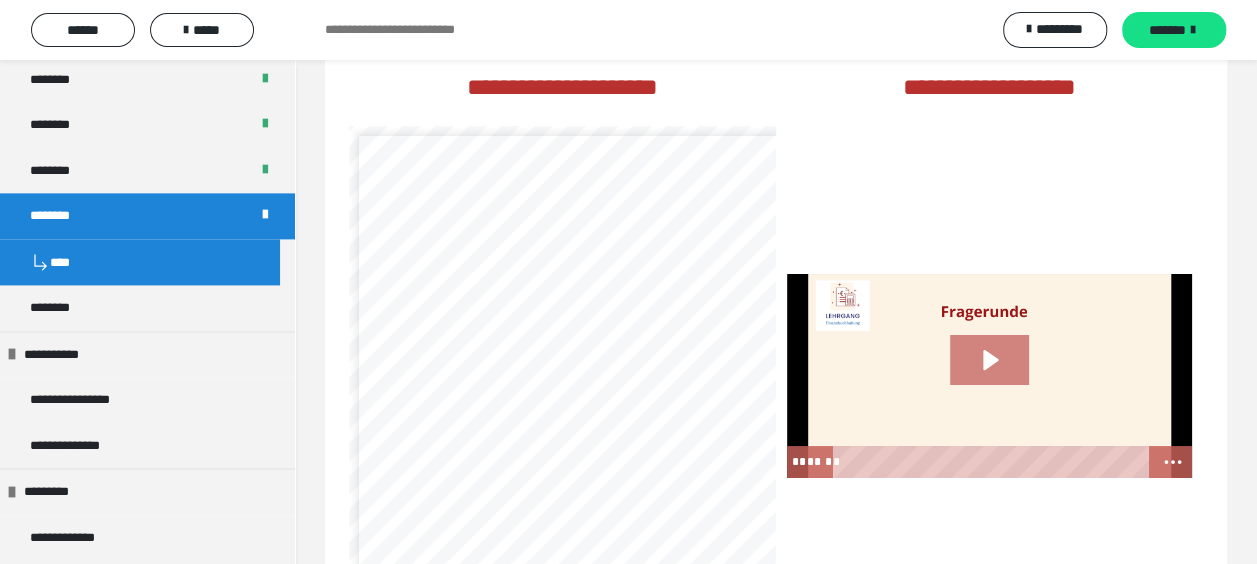 click 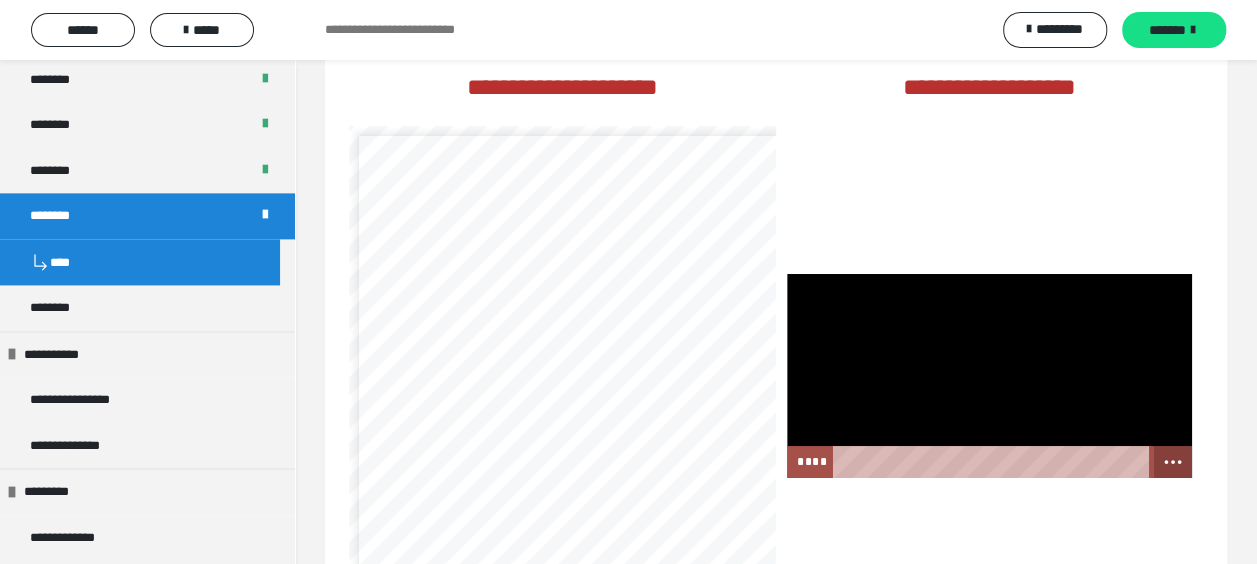 click 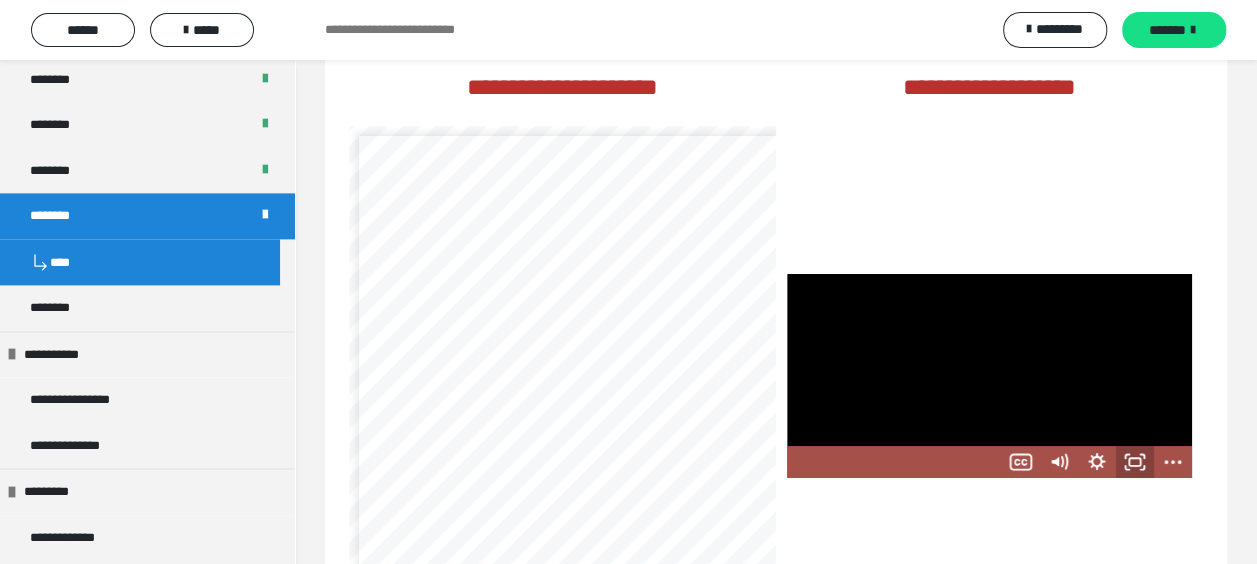 click 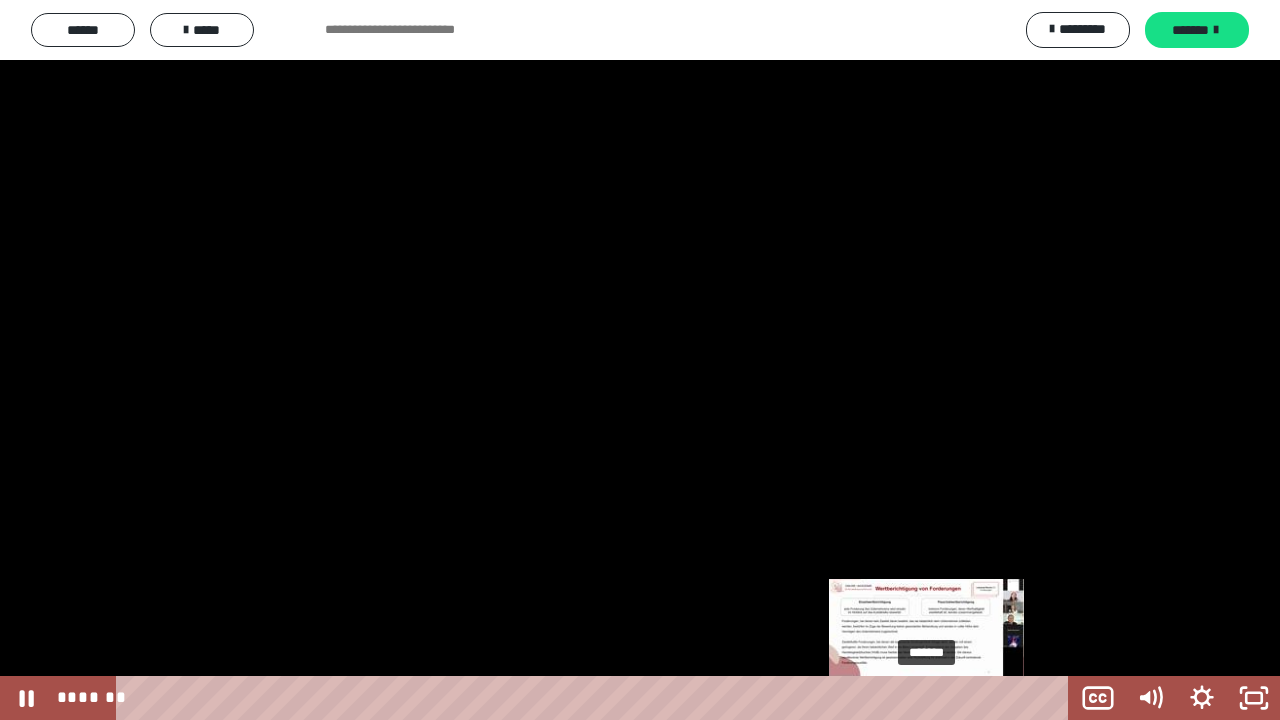 click on "*******" at bounding box center (596, 698) 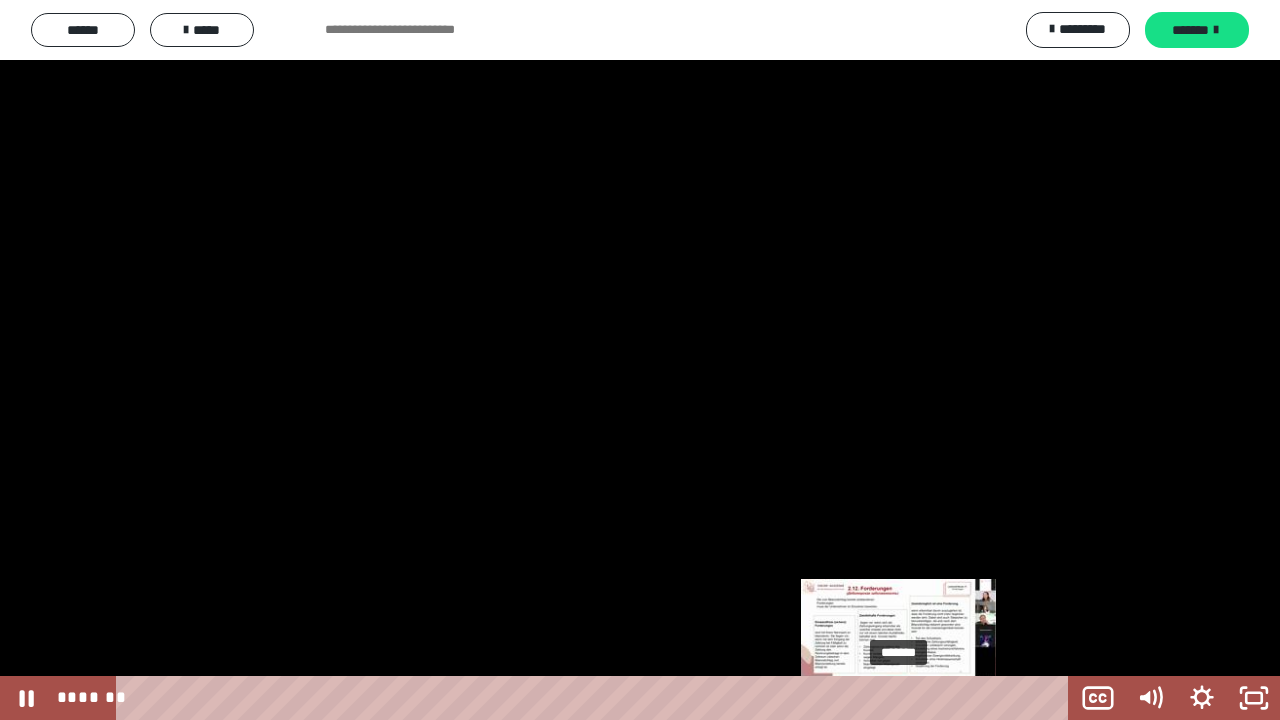 click on "*******" at bounding box center [596, 698] 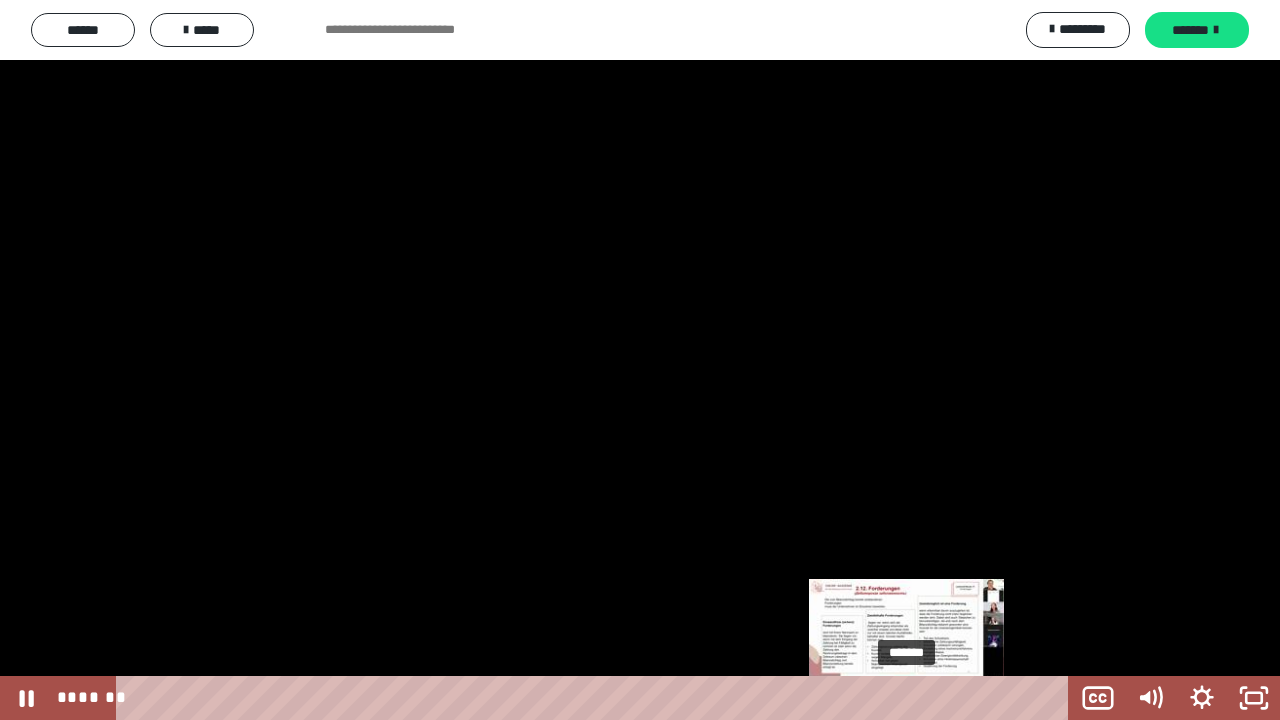 click on "*******" at bounding box center (596, 698) 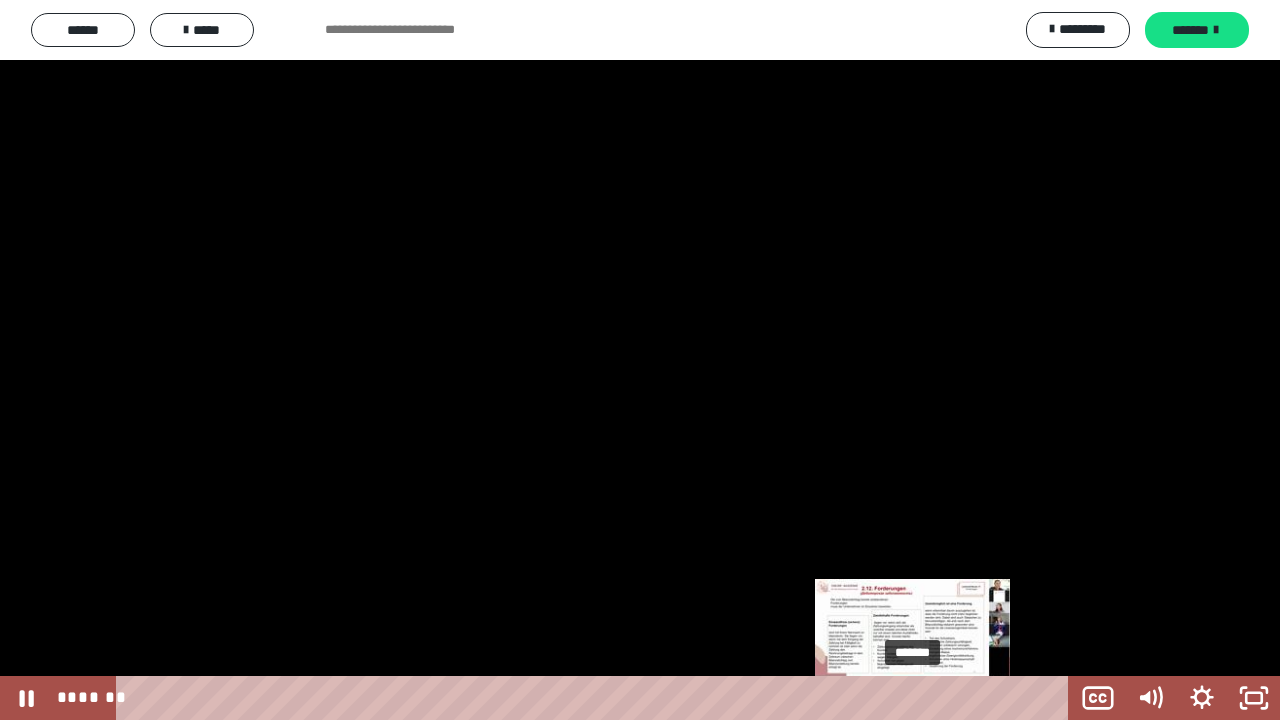 click on "*******" at bounding box center (596, 698) 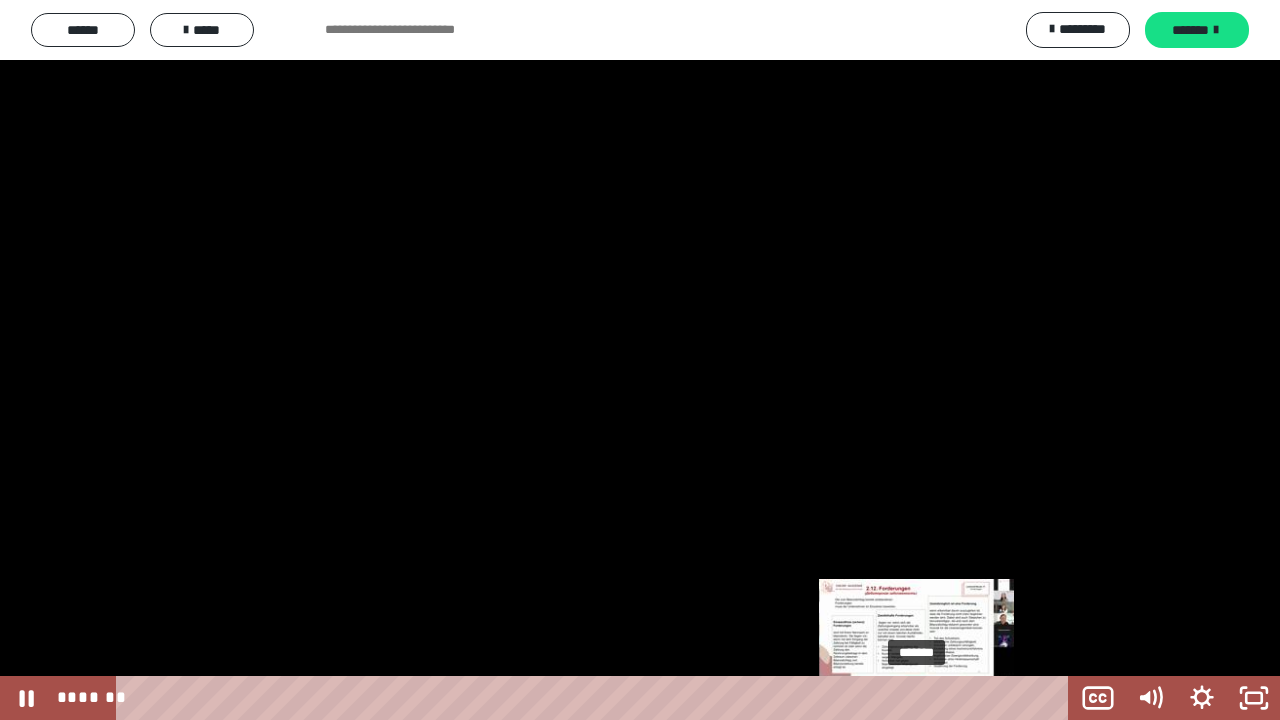 click on "*******" at bounding box center [596, 698] 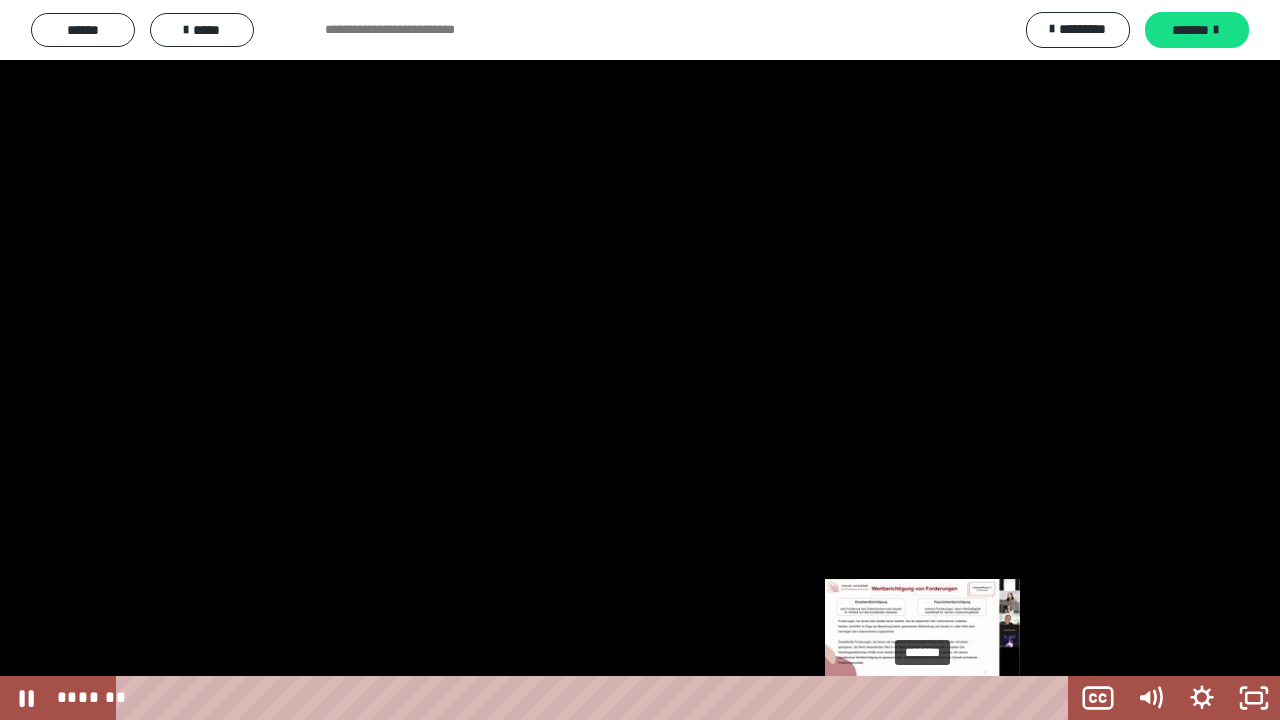 click on "*******" at bounding box center [596, 698] 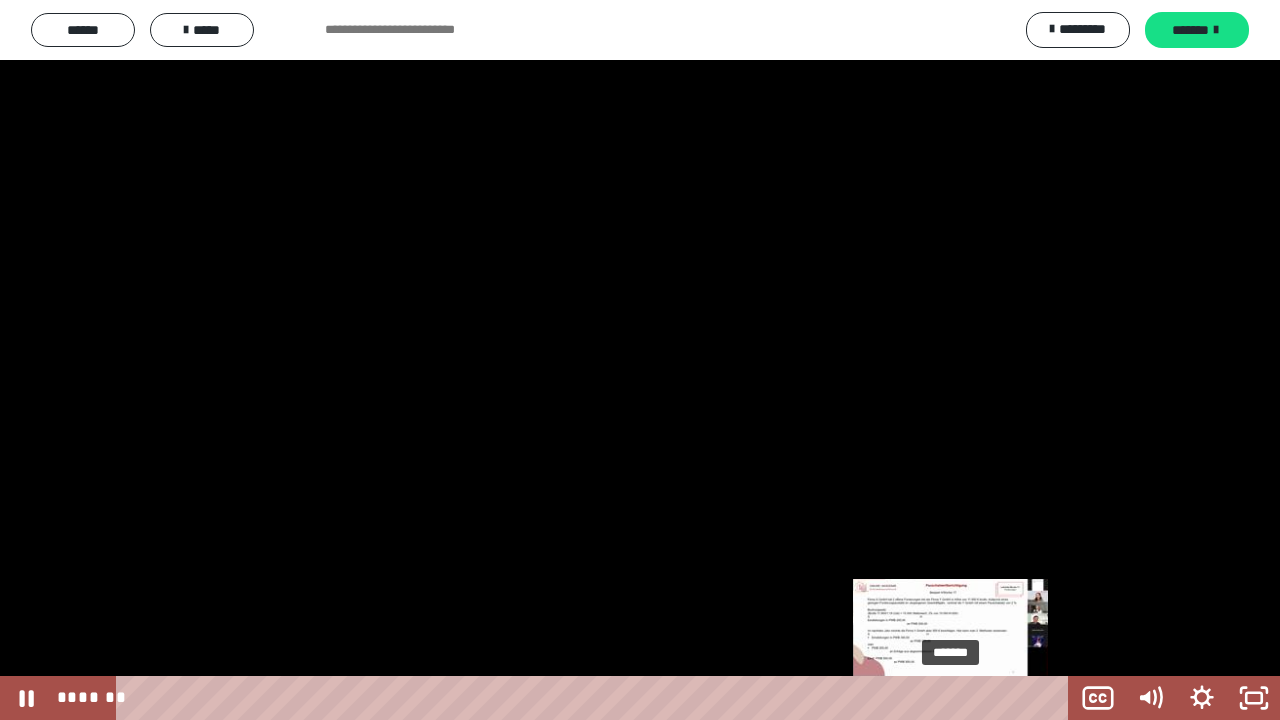 click on "*******" at bounding box center (596, 698) 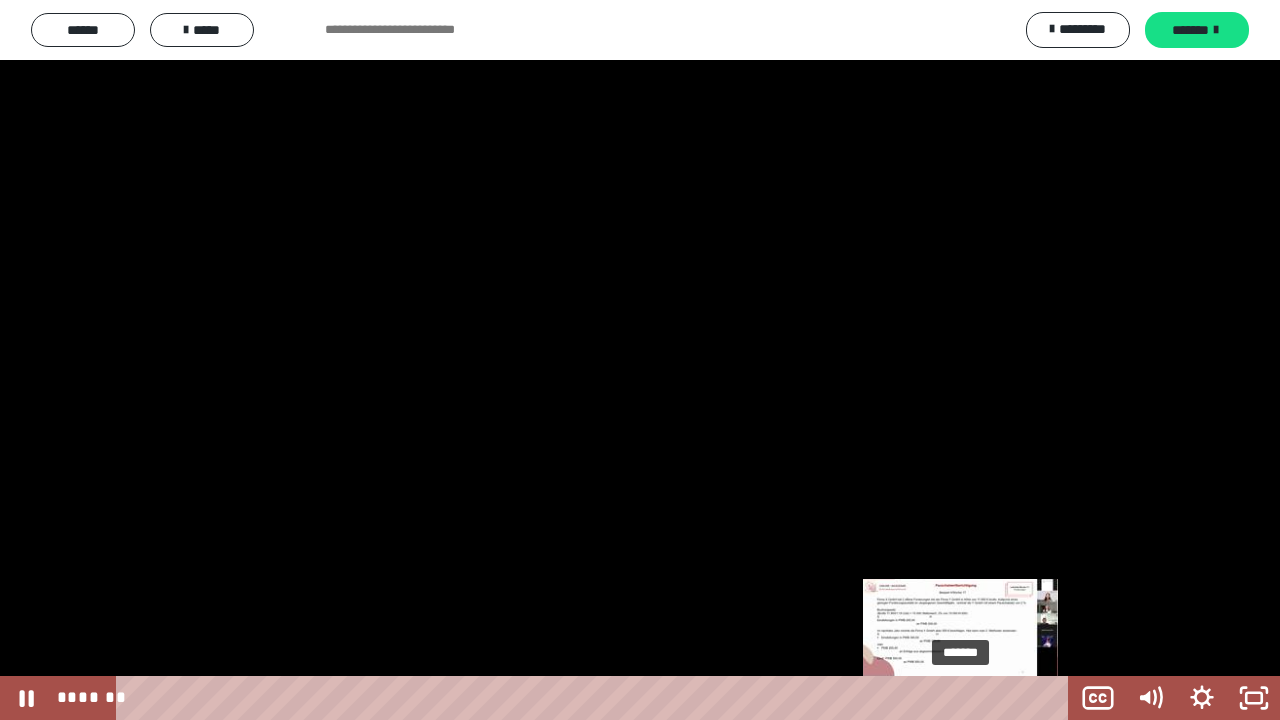 click on "*******" at bounding box center (596, 698) 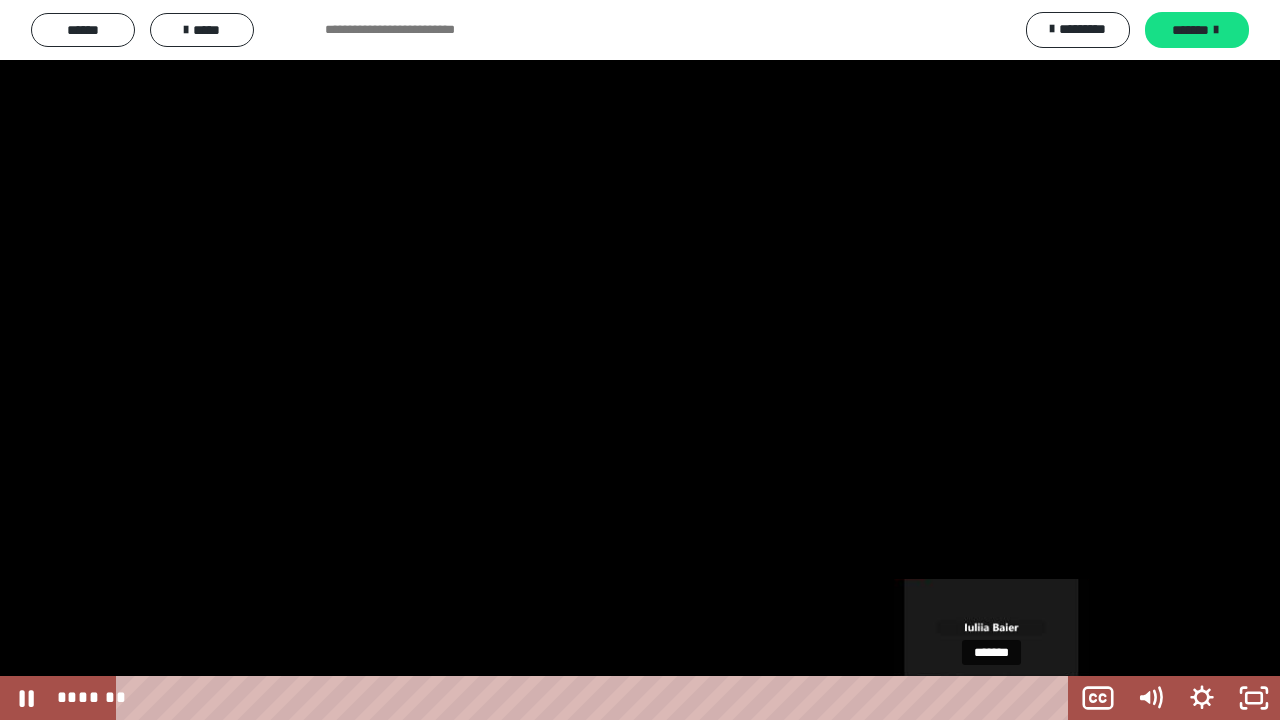 click on "*******" at bounding box center [596, 698] 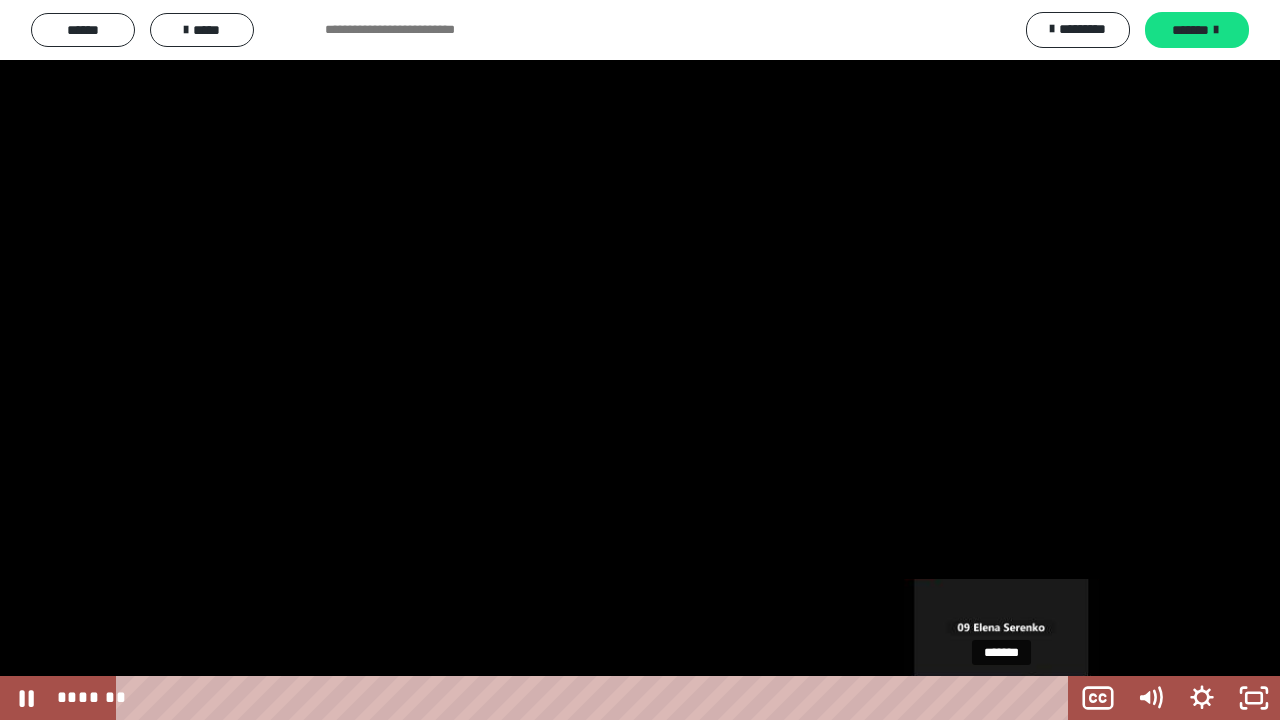 click on "*******" at bounding box center [596, 698] 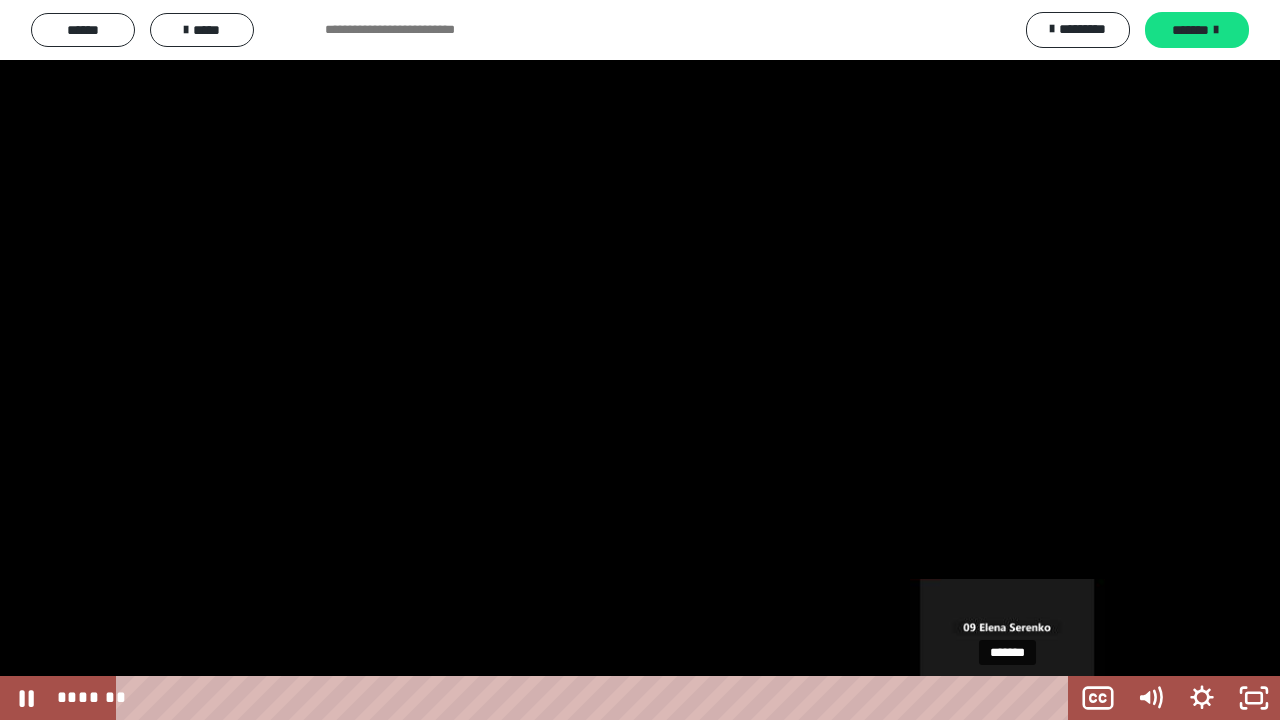 click on "*******" at bounding box center [596, 698] 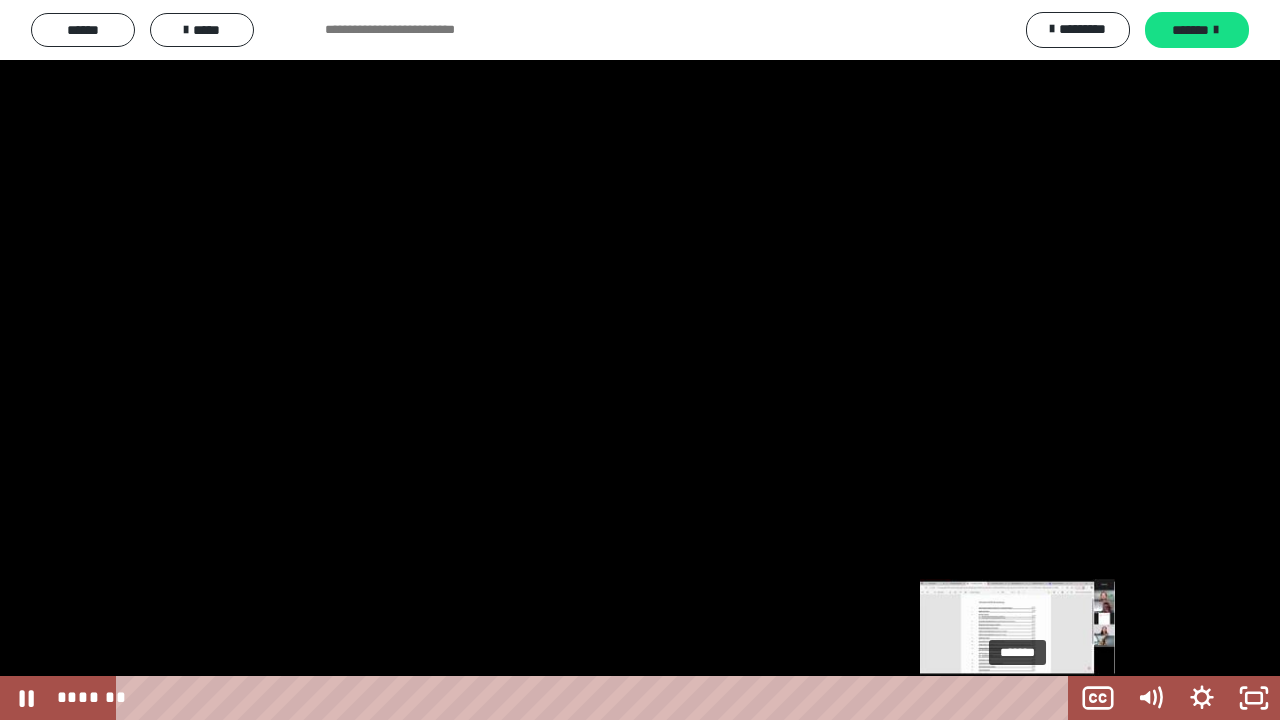 click on "*******" at bounding box center [596, 698] 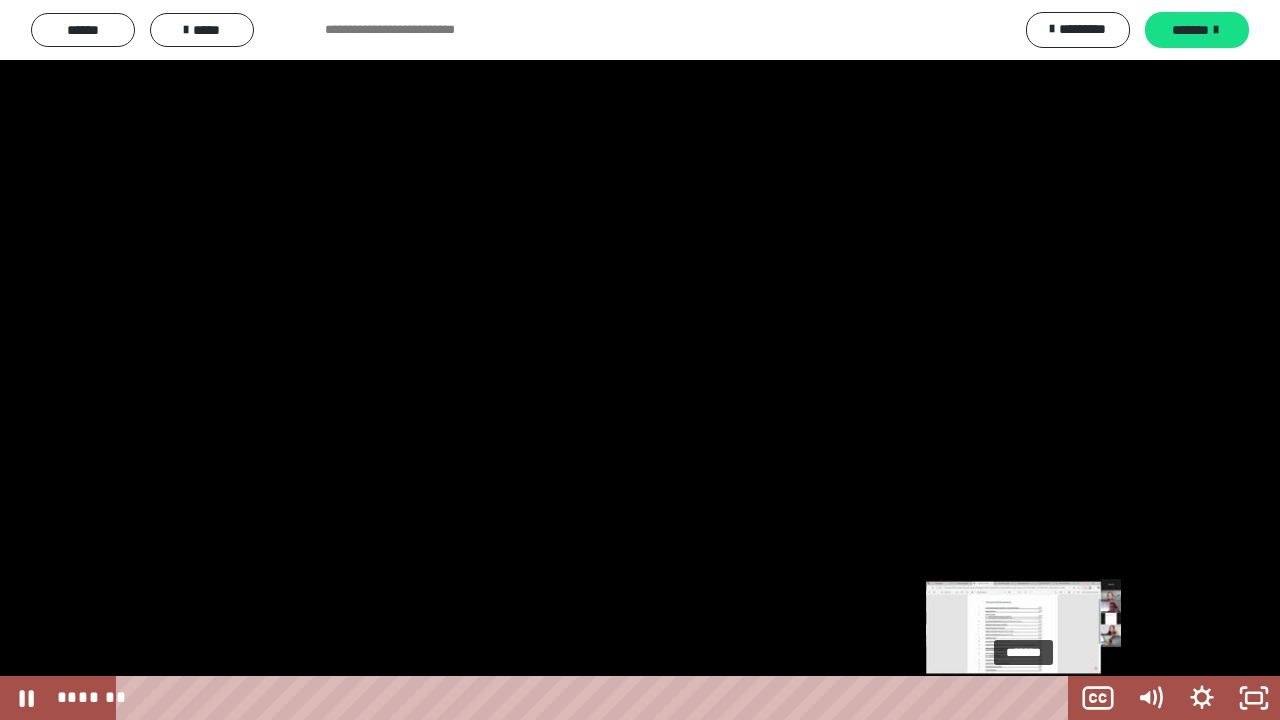 click on "*******" at bounding box center [596, 698] 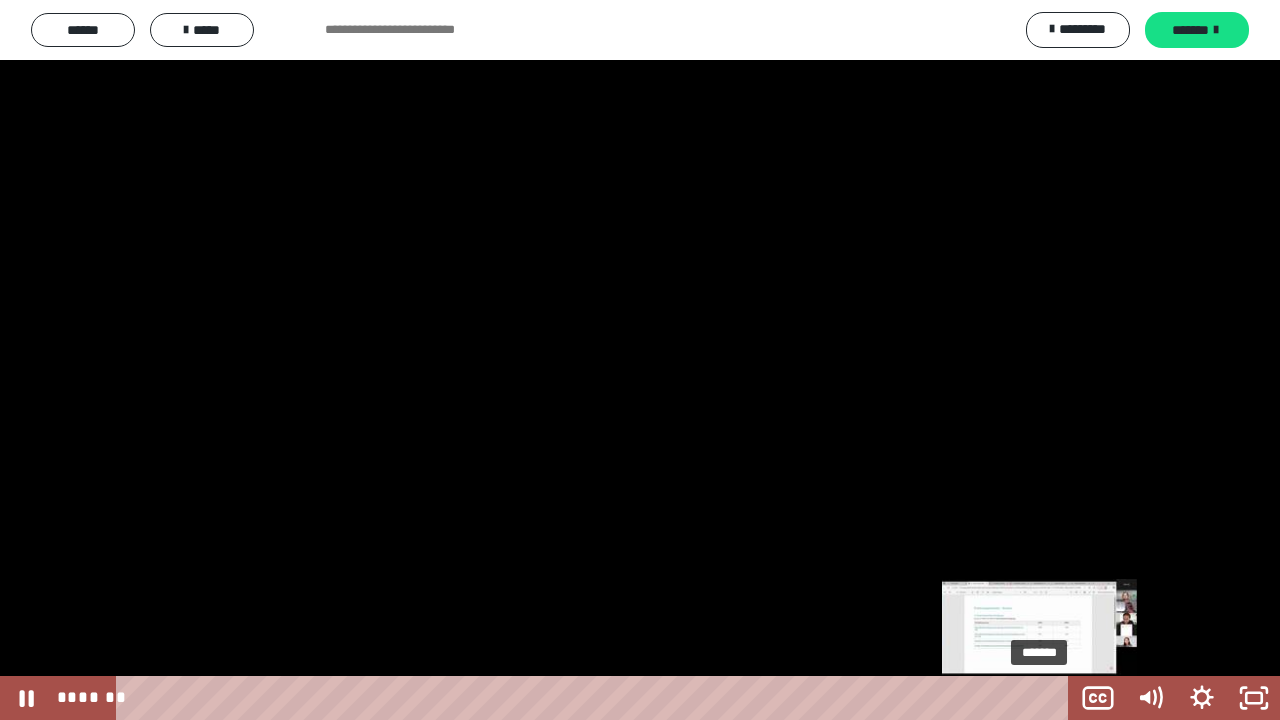 click on "*******" at bounding box center [596, 698] 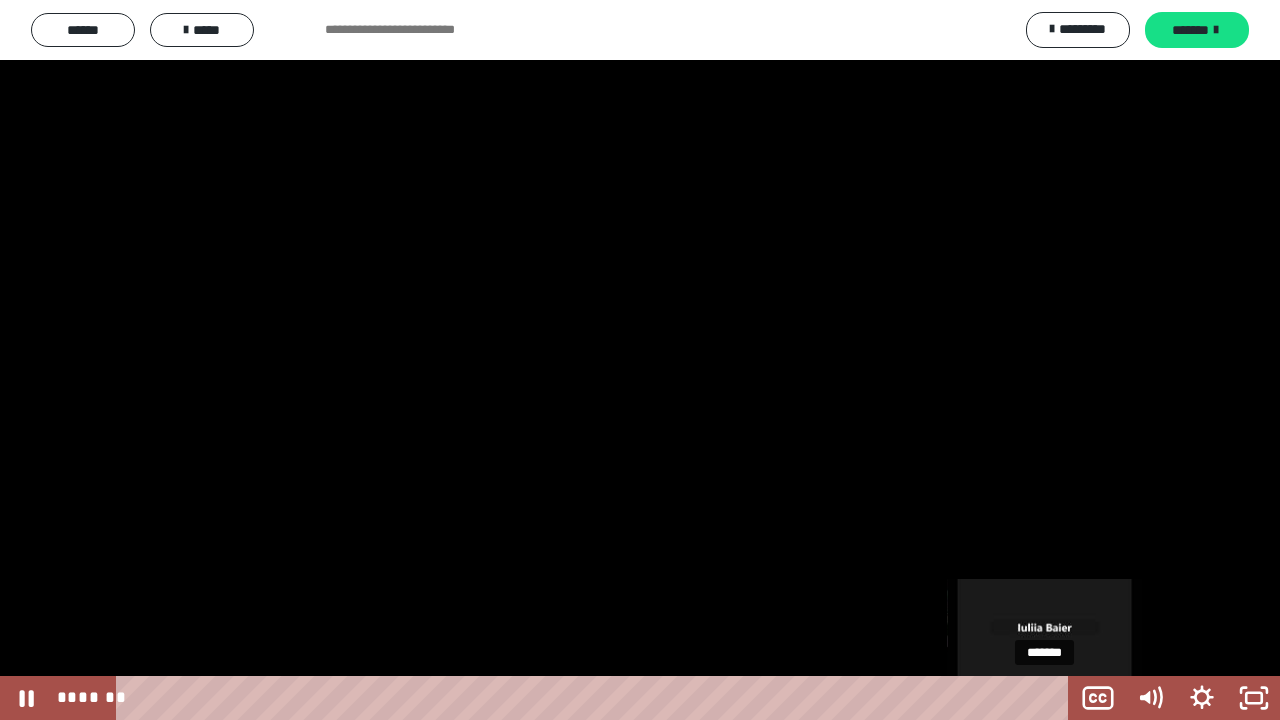 click on "*******" at bounding box center [596, 698] 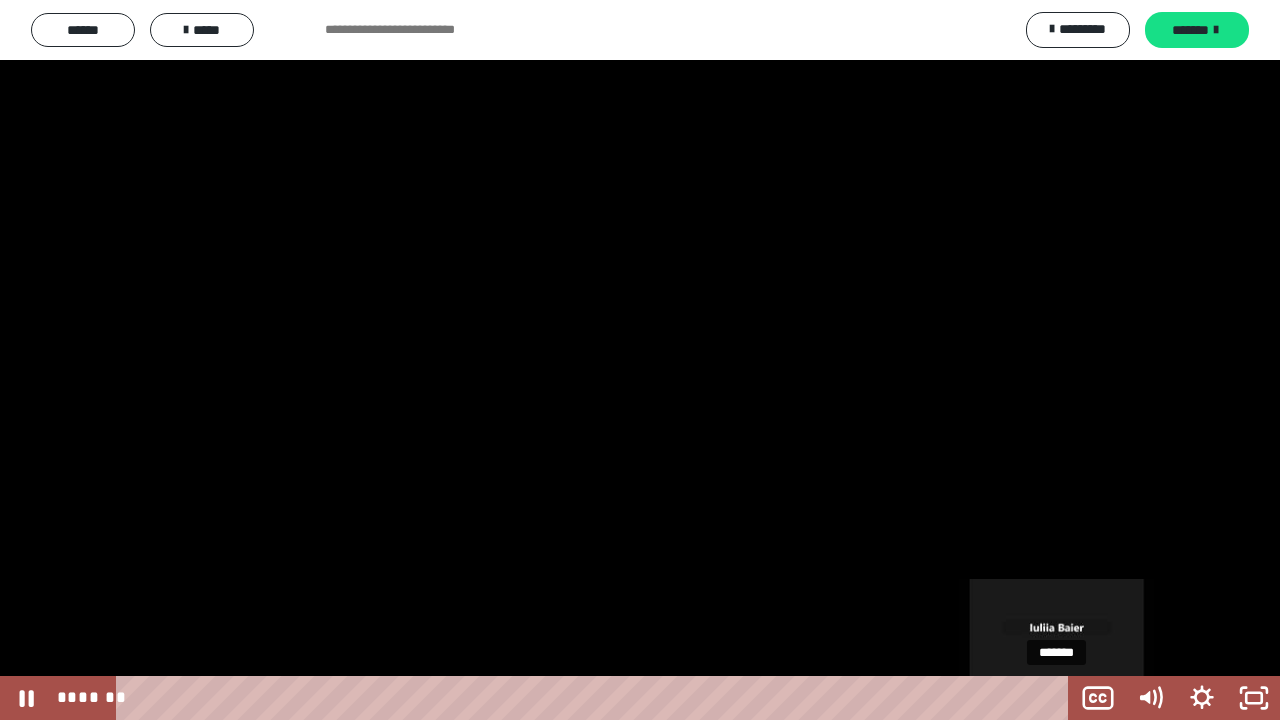 click on "*******" at bounding box center (596, 698) 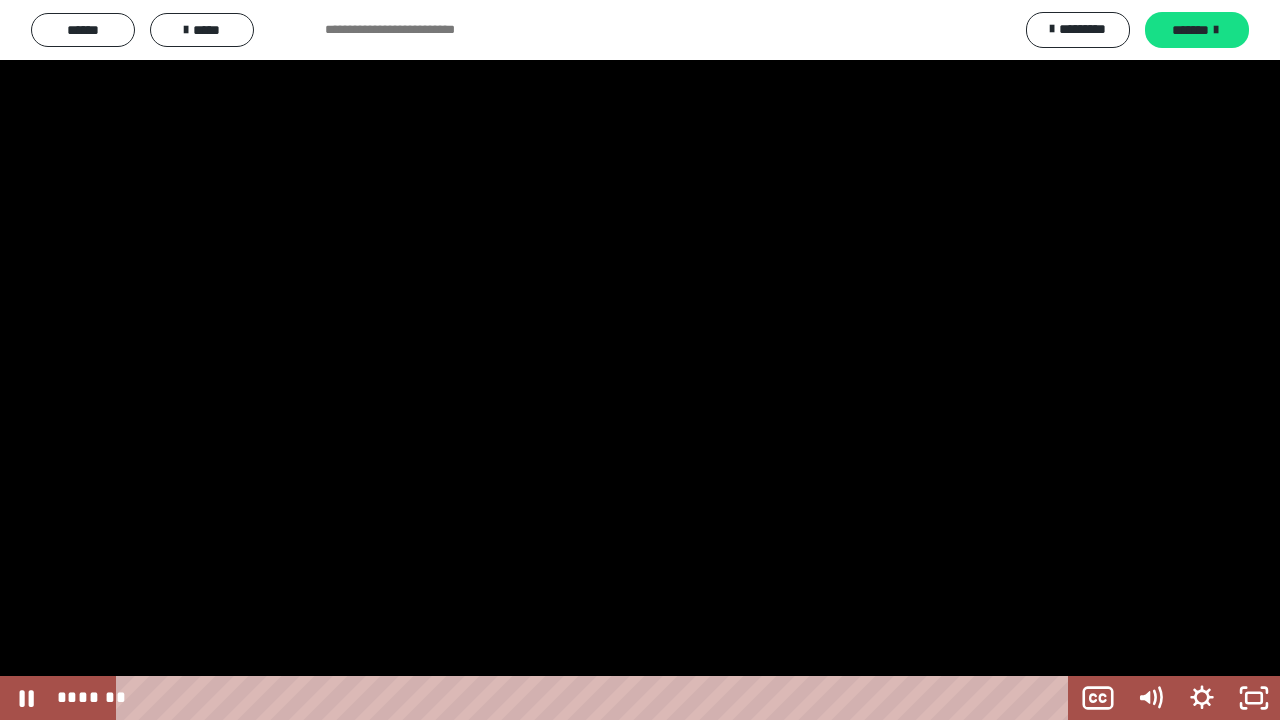 click at bounding box center [640, 360] 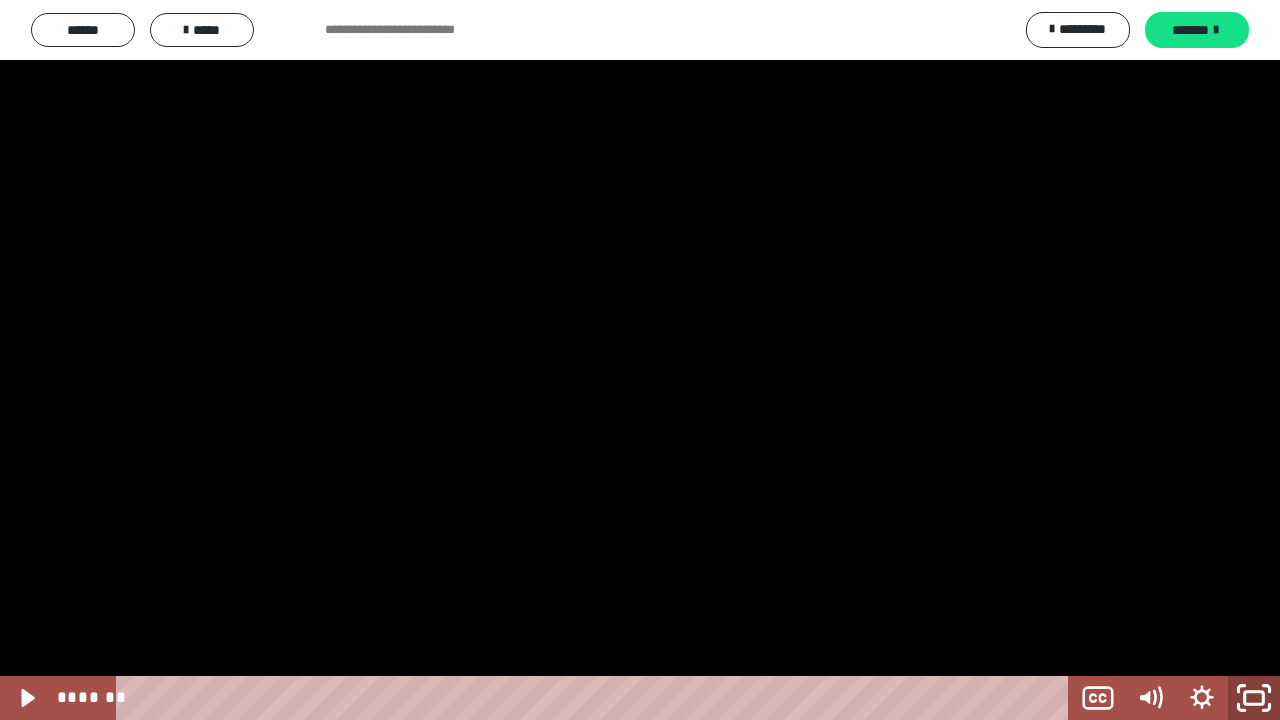 click 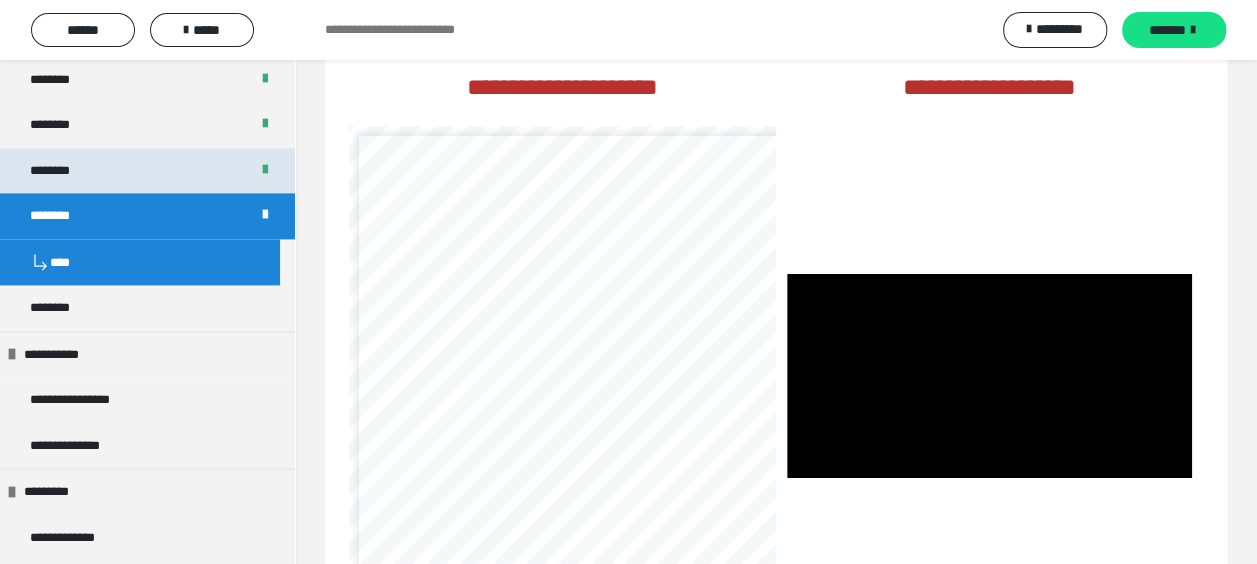 click on "********" at bounding box center (61, 171) 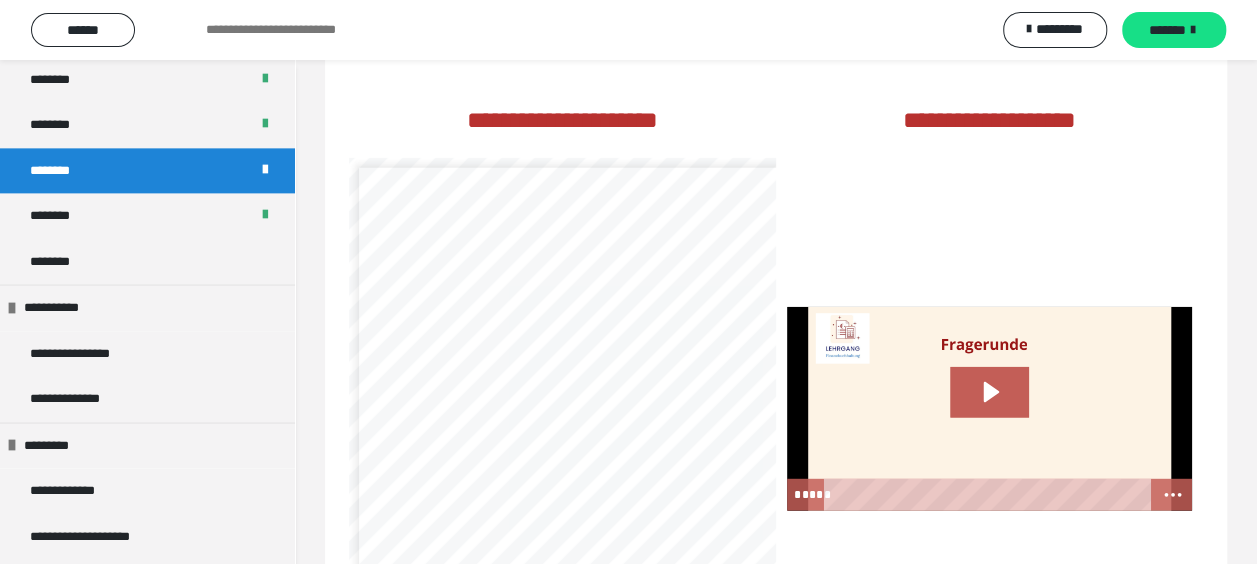 scroll, scrollTop: 2532, scrollLeft: 0, axis: vertical 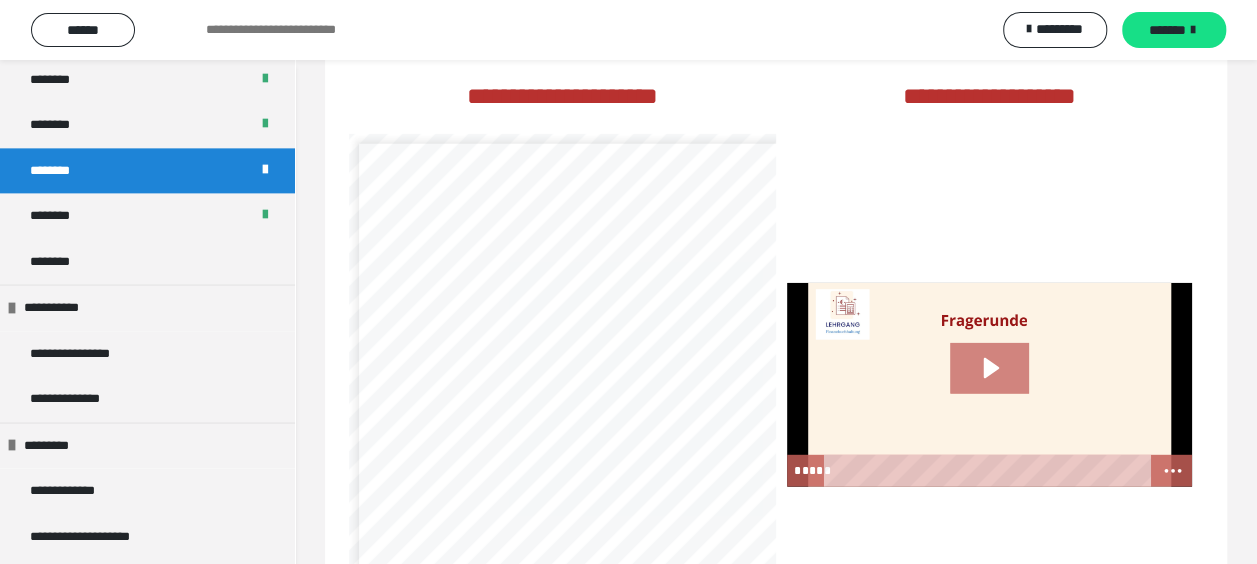 click 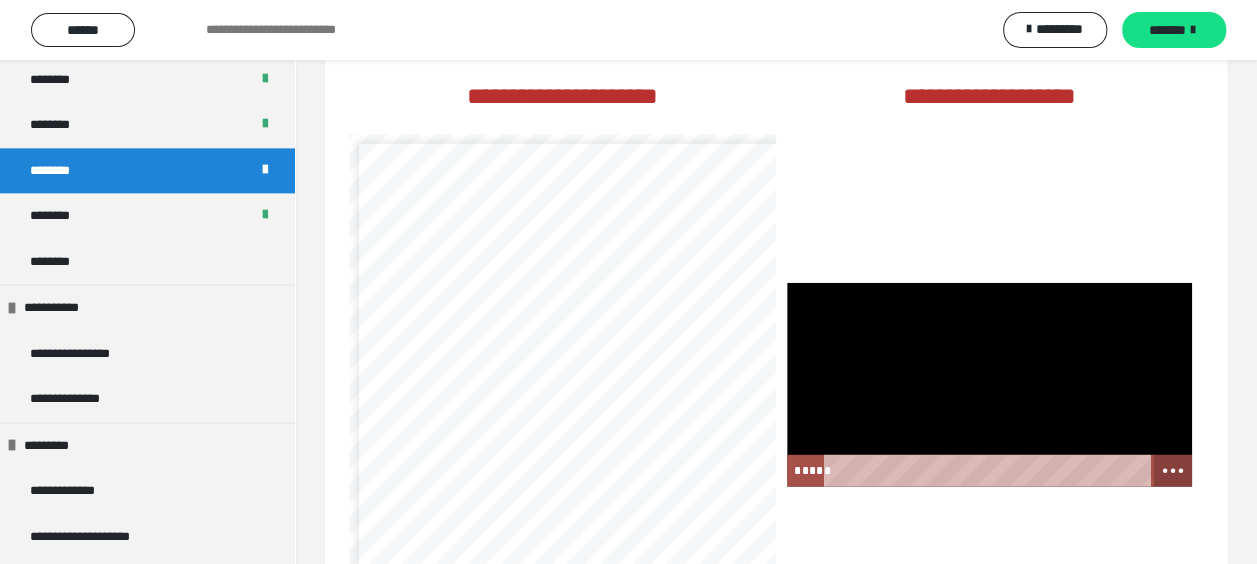 click 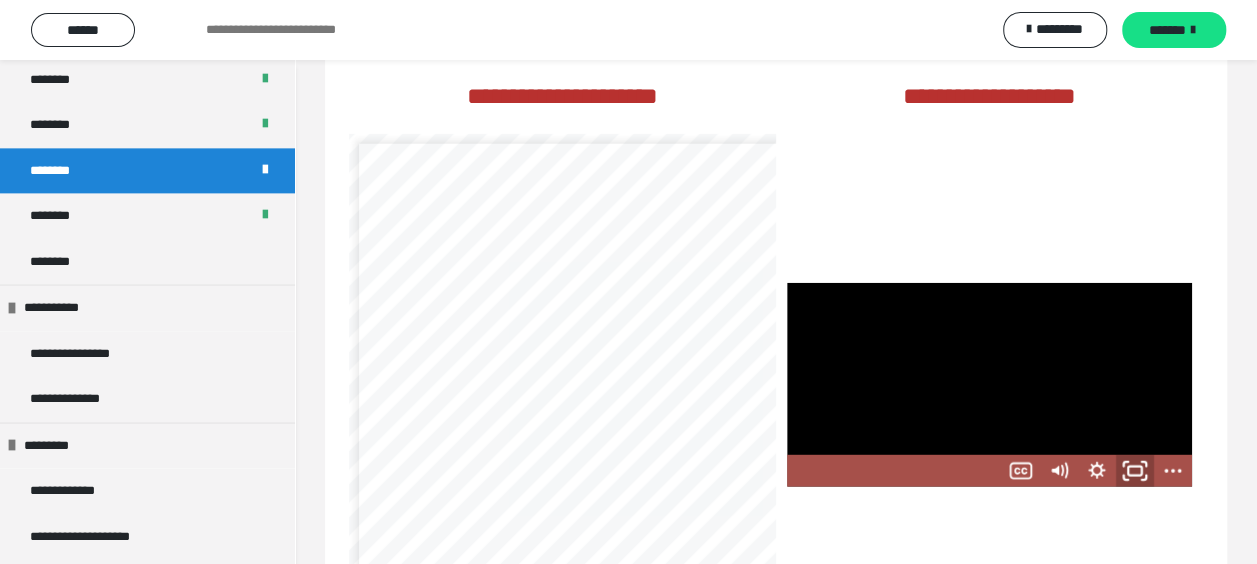 click 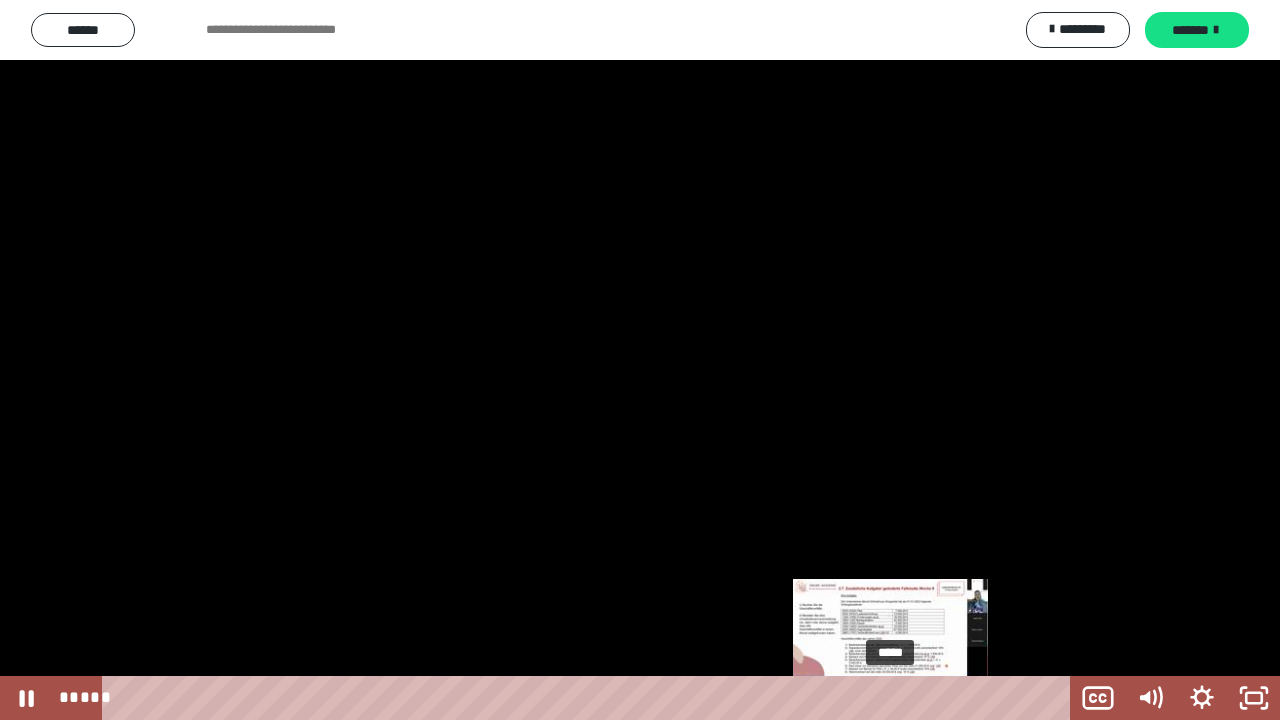 click on "*****" at bounding box center (590, 698) 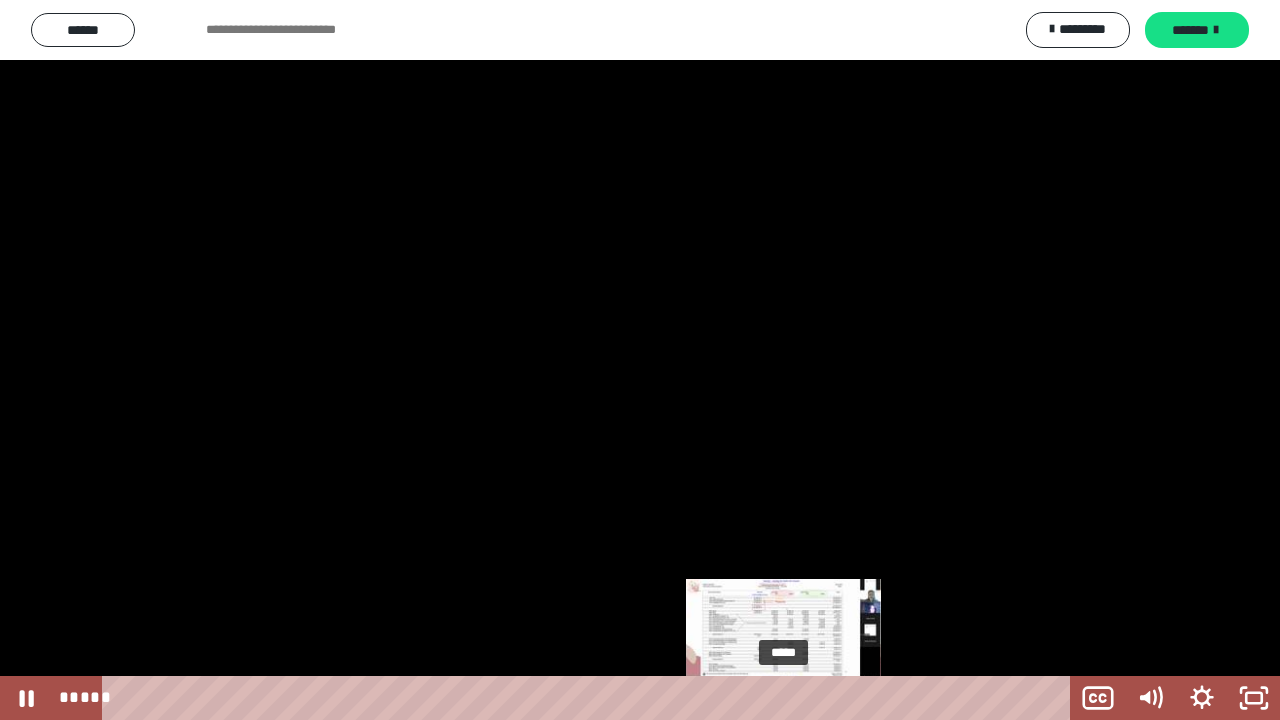 click on "*****" at bounding box center [590, 698] 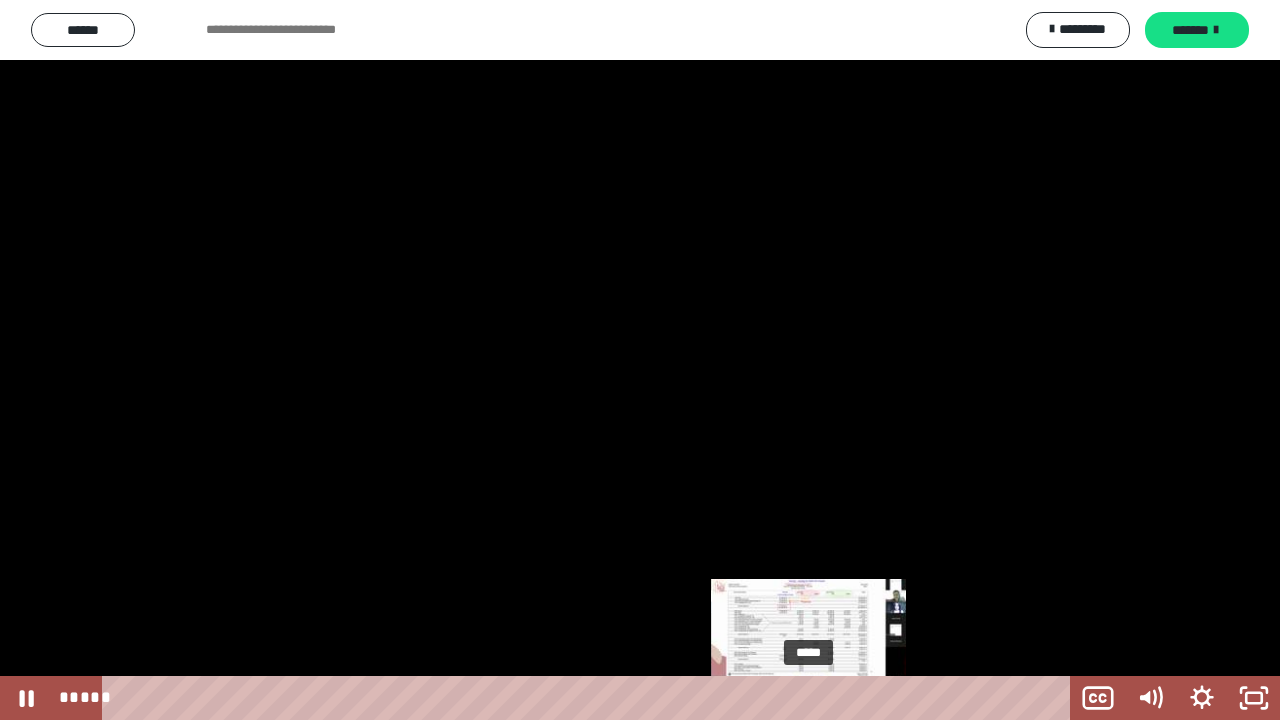 click on "*****" at bounding box center [590, 698] 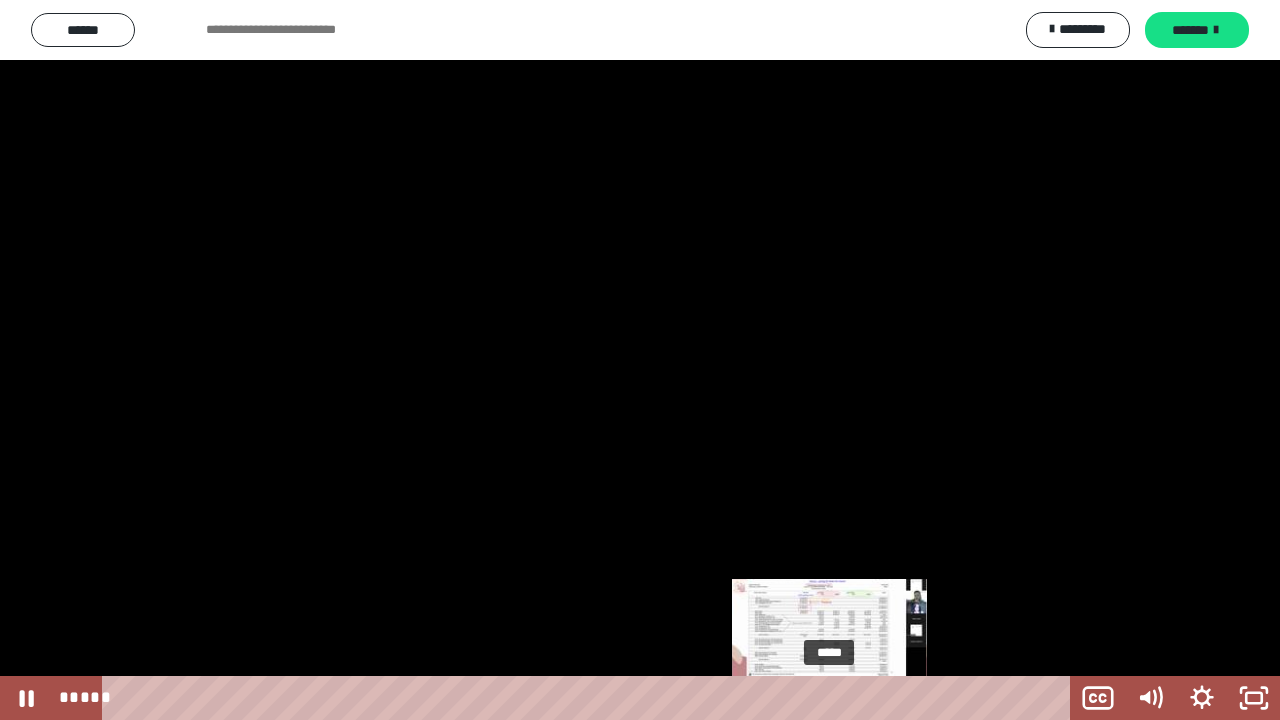 click on "*****" at bounding box center (590, 698) 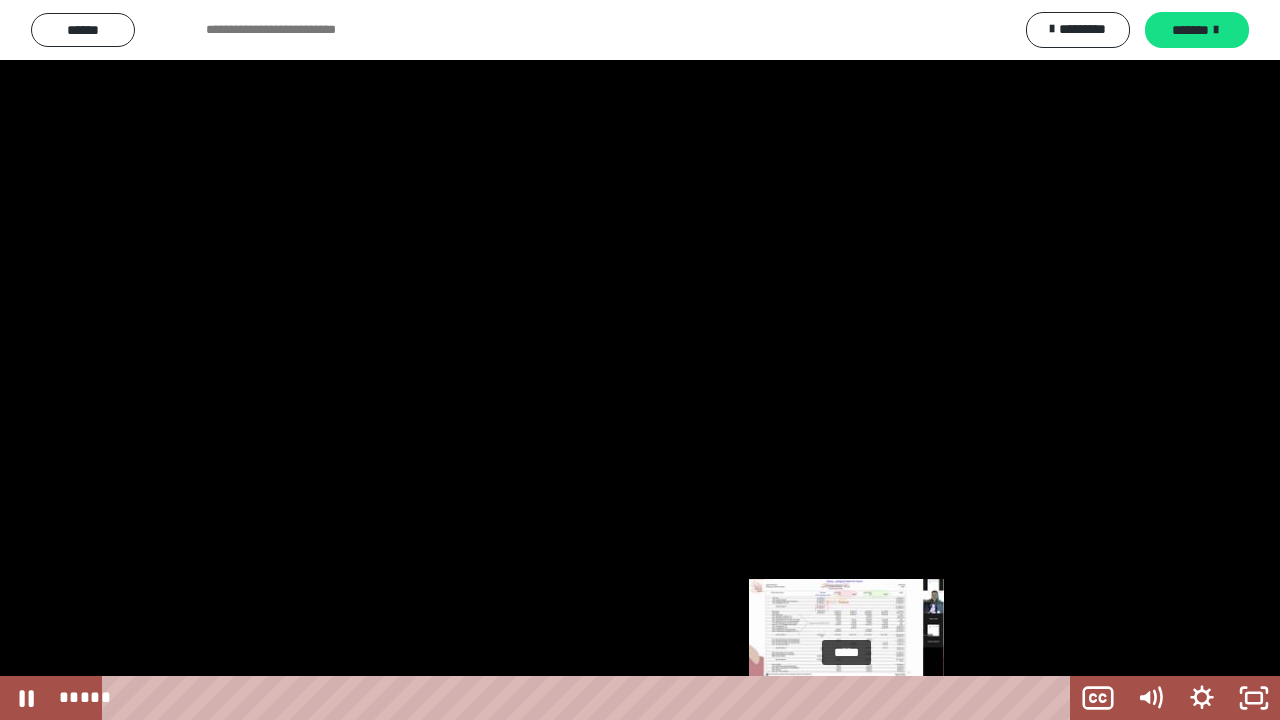 click on "*****" at bounding box center [590, 698] 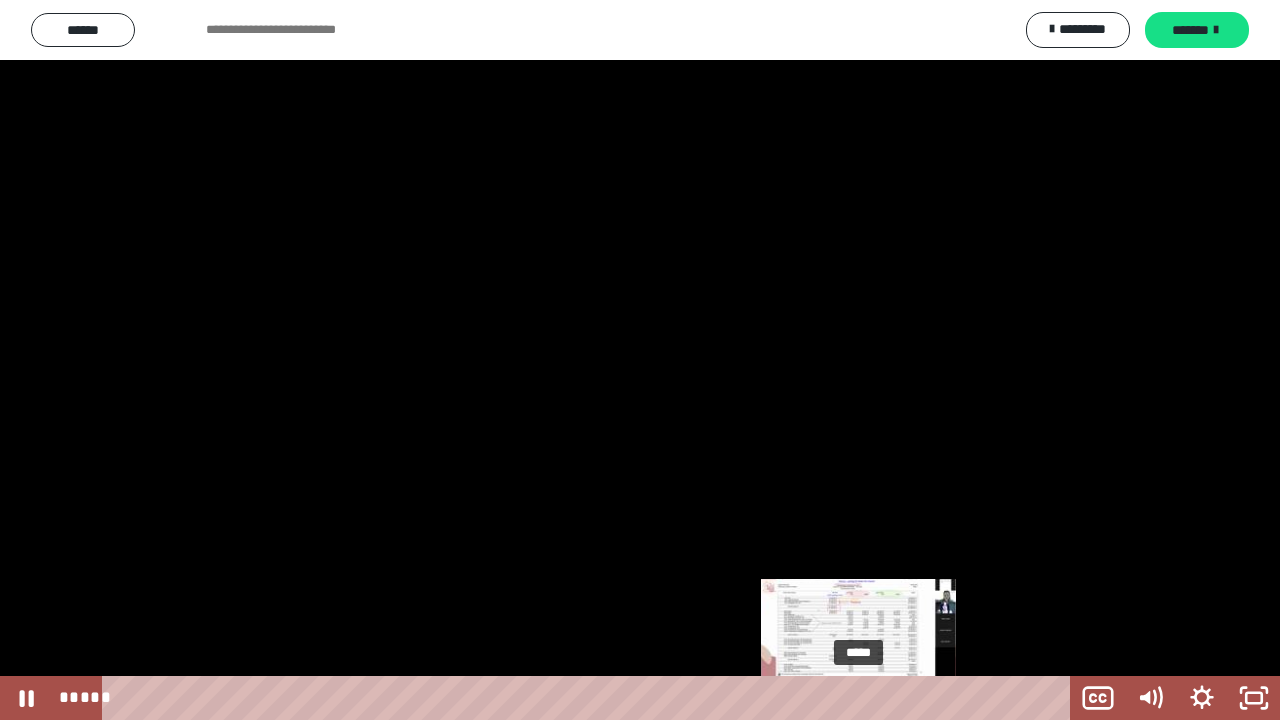 click on "*****" at bounding box center (590, 698) 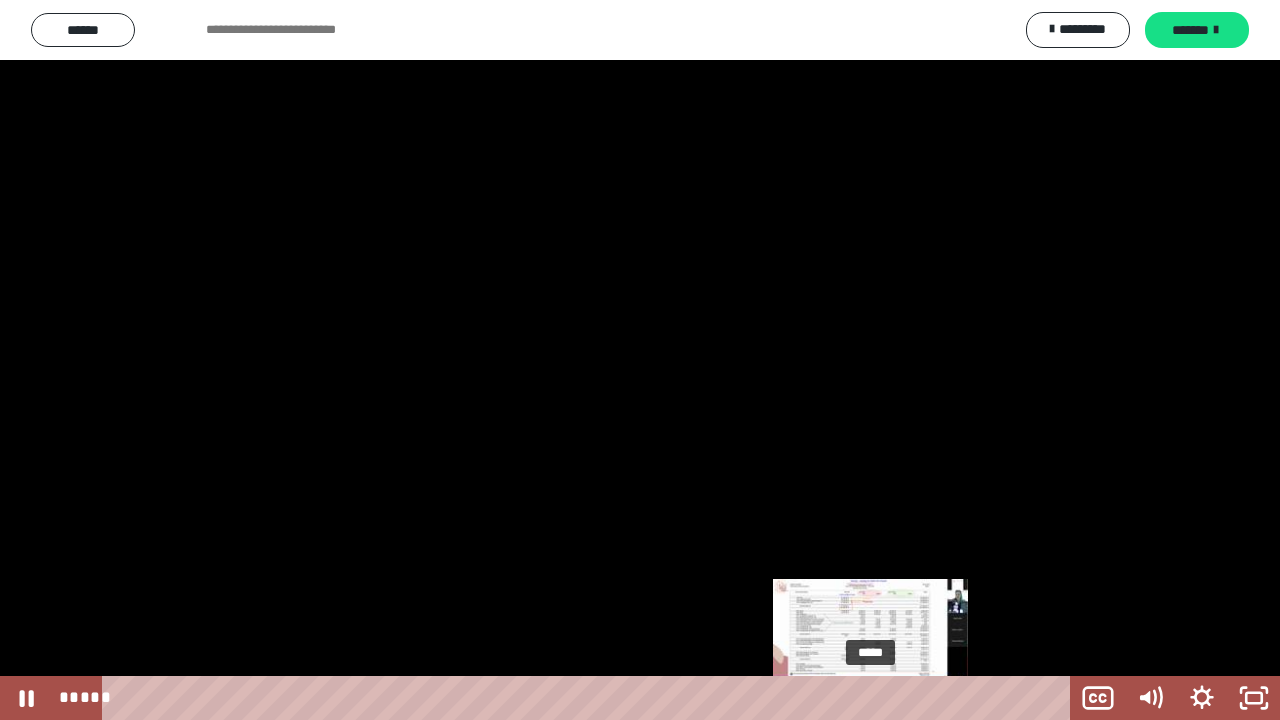 click on "*****" at bounding box center (590, 698) 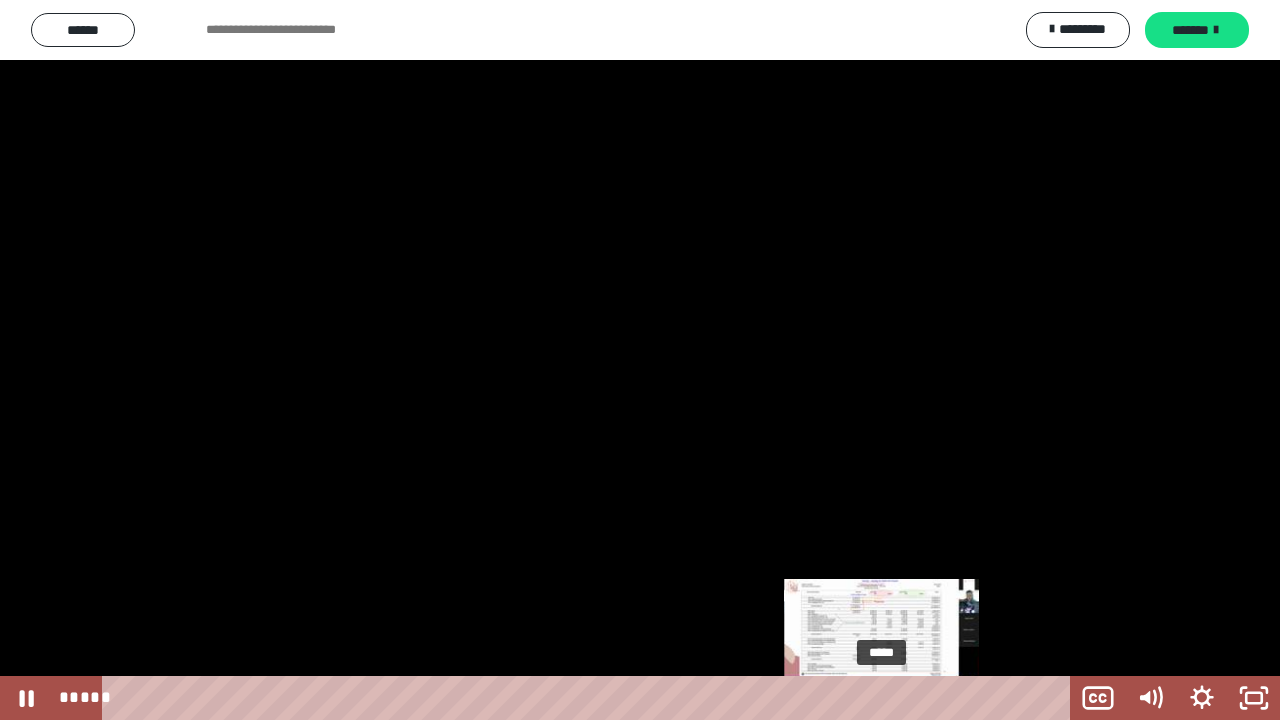 click on "*****" at bounding box center (590, 698) 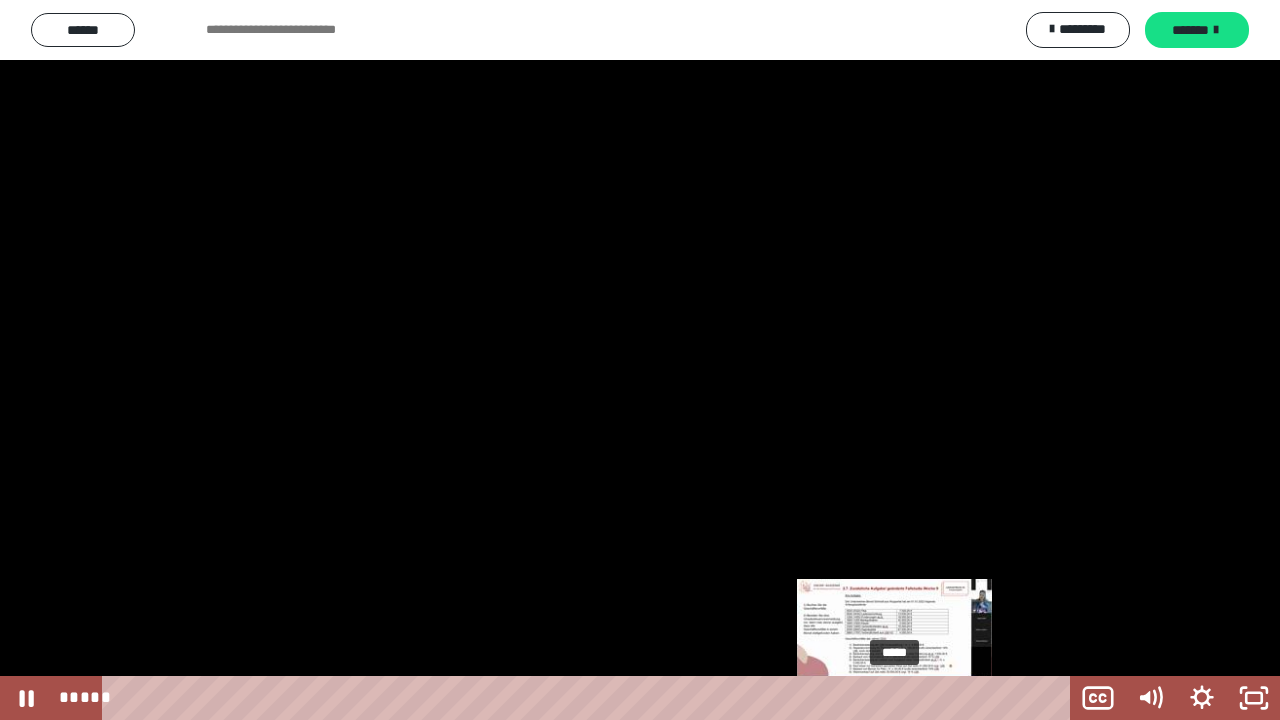 click on "*****" at bounding box center (590, 698) 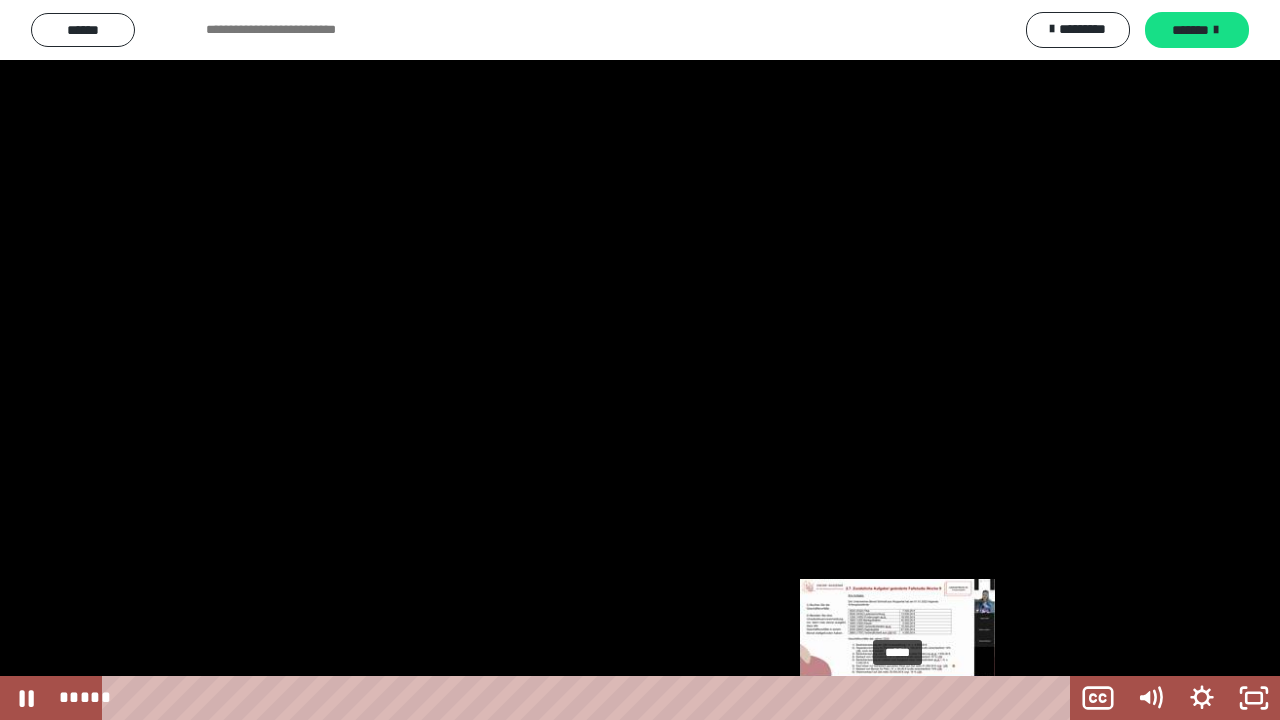 click at bounding box center [897, 698] 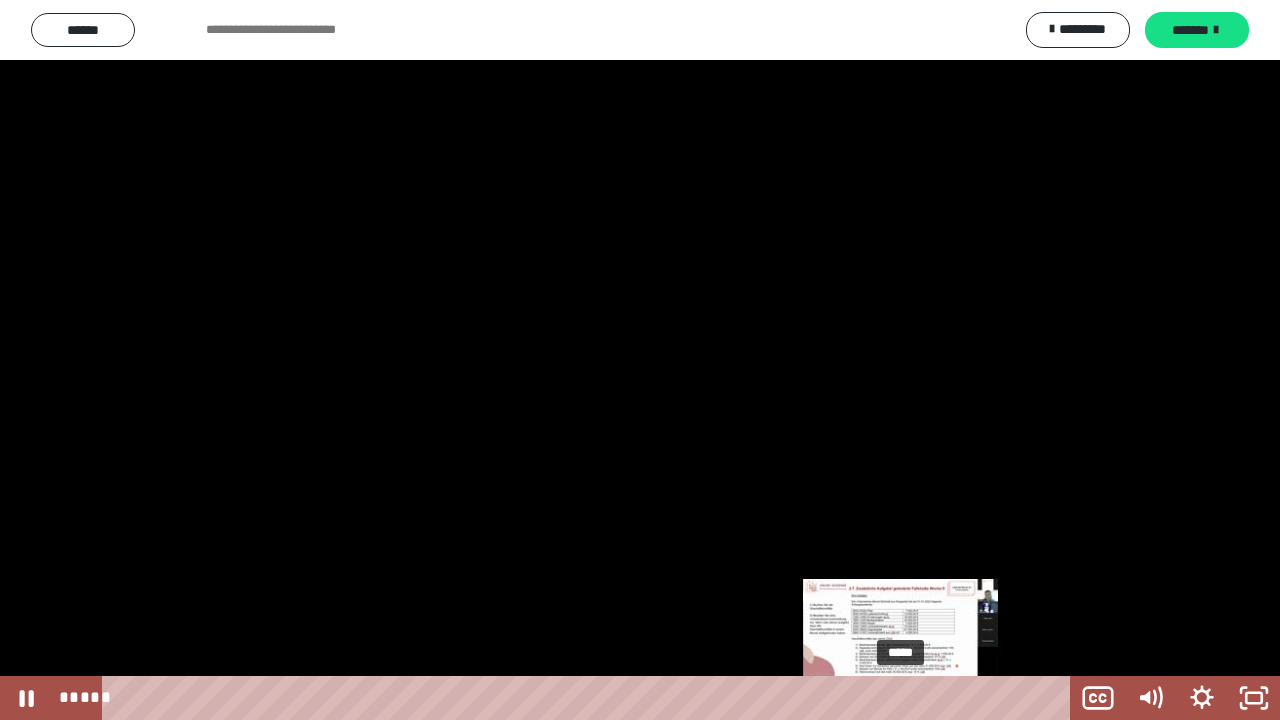 click at bounding box center (900, 698) 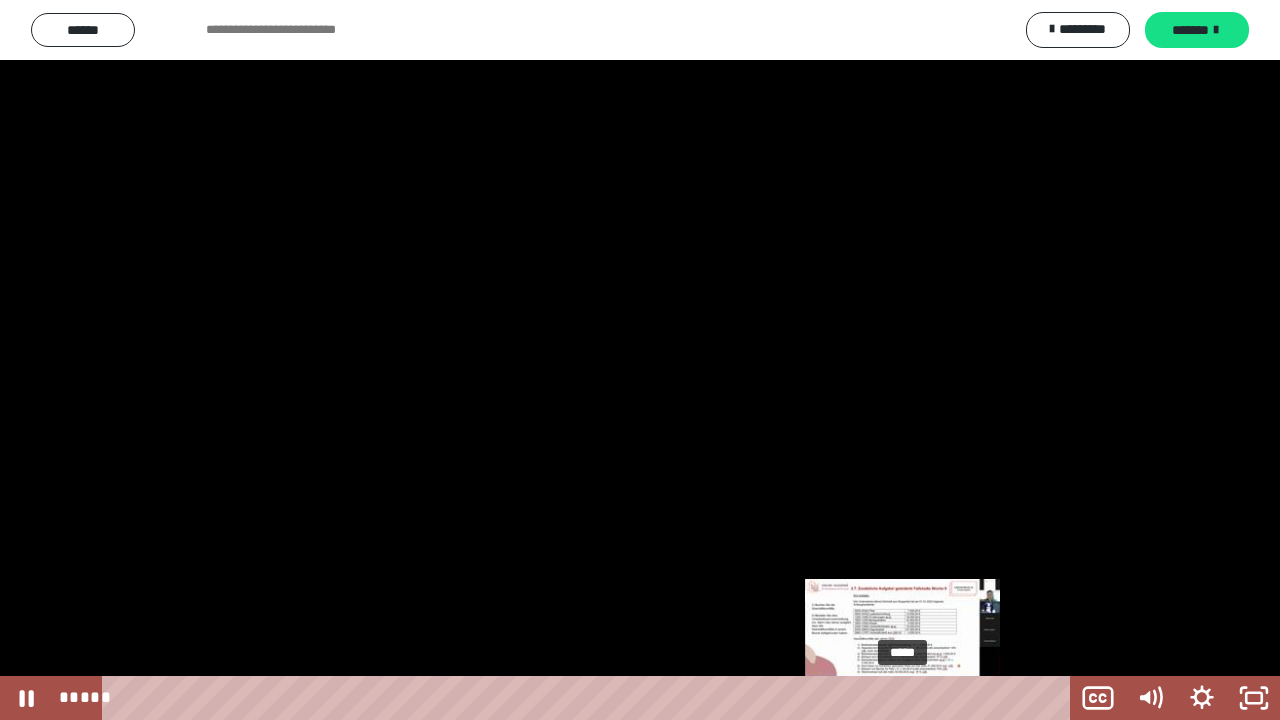 click at bounding box center [902, 698] 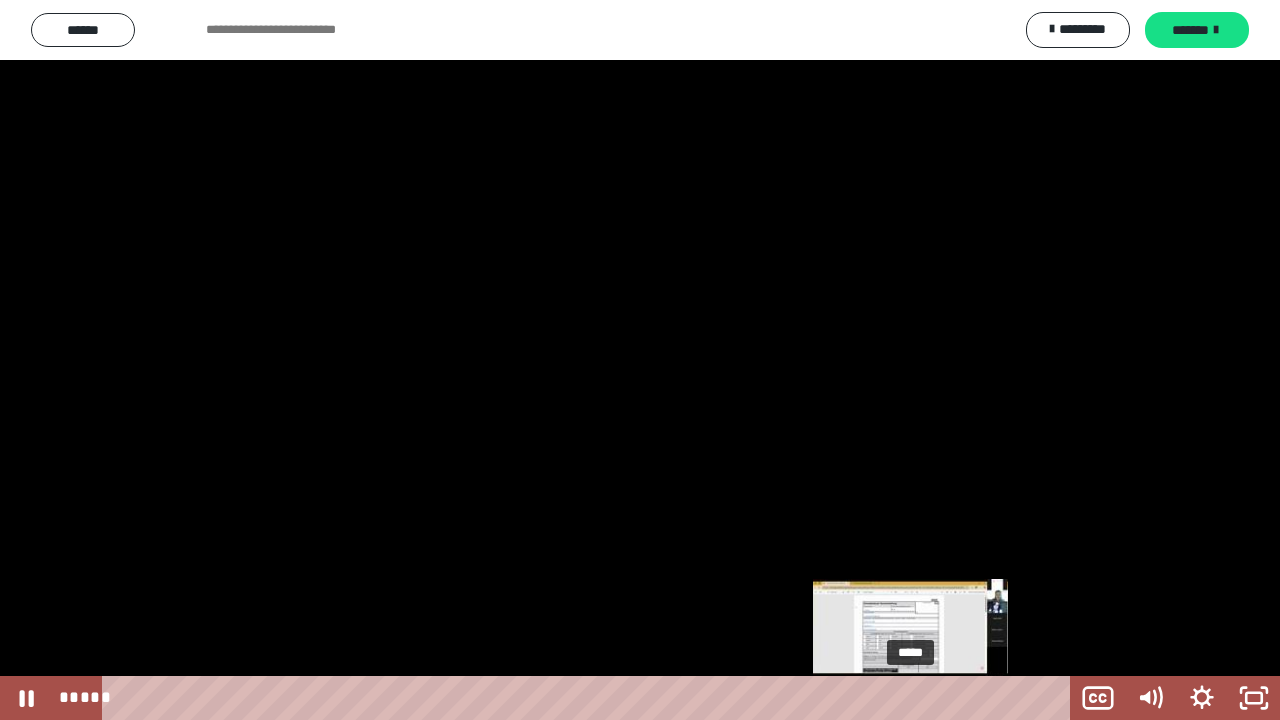 click on "*****" at bounding box center [590, 698] 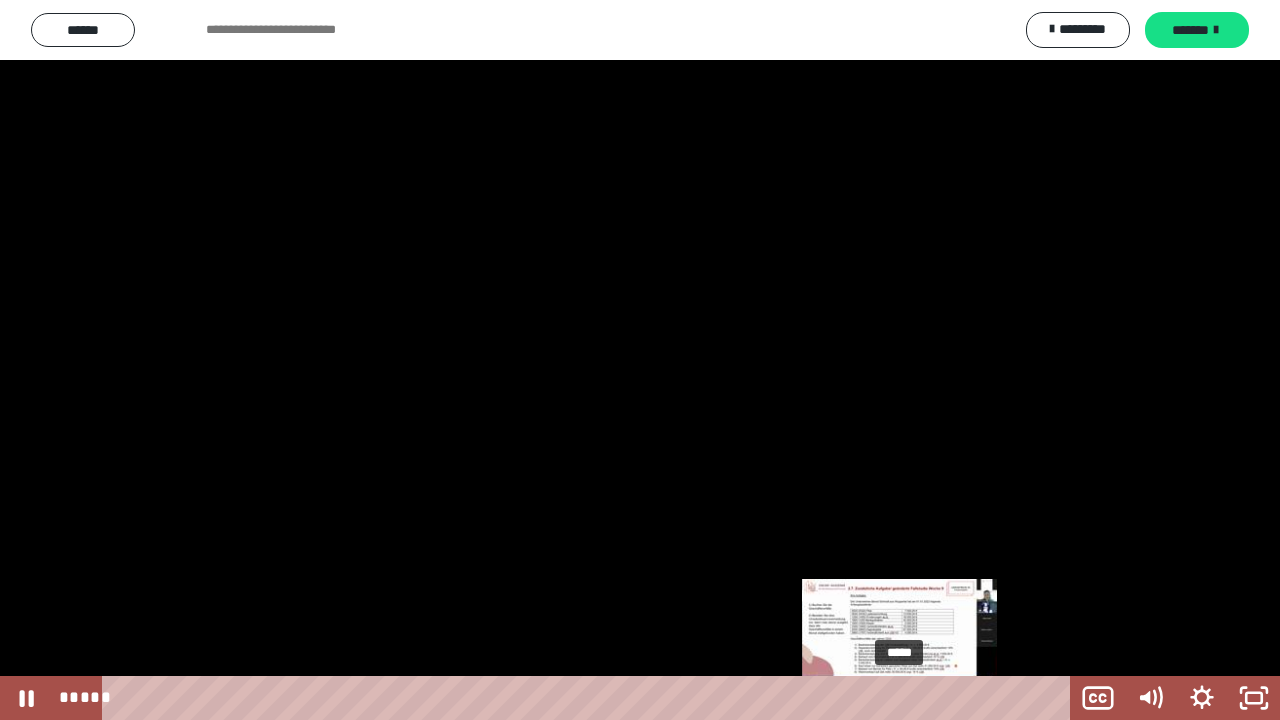 click on "*****" at bounding box center [590, 698] 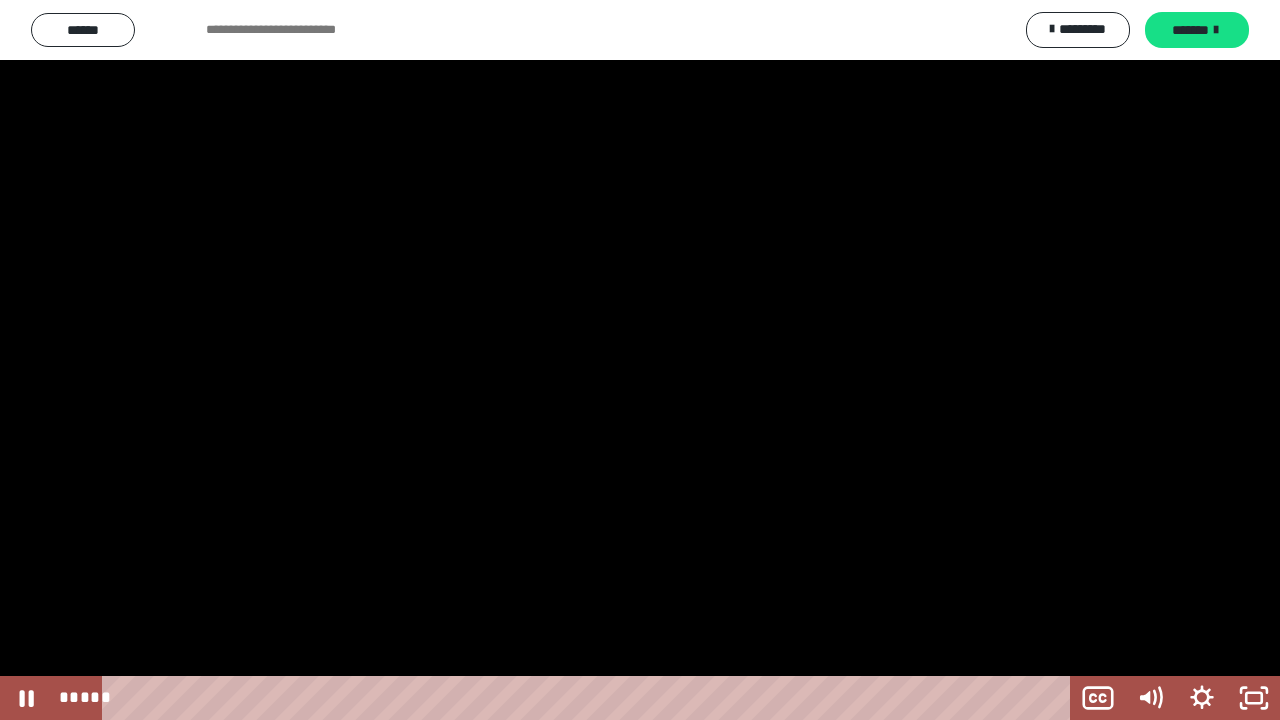 click at bounding box center [640, 360] 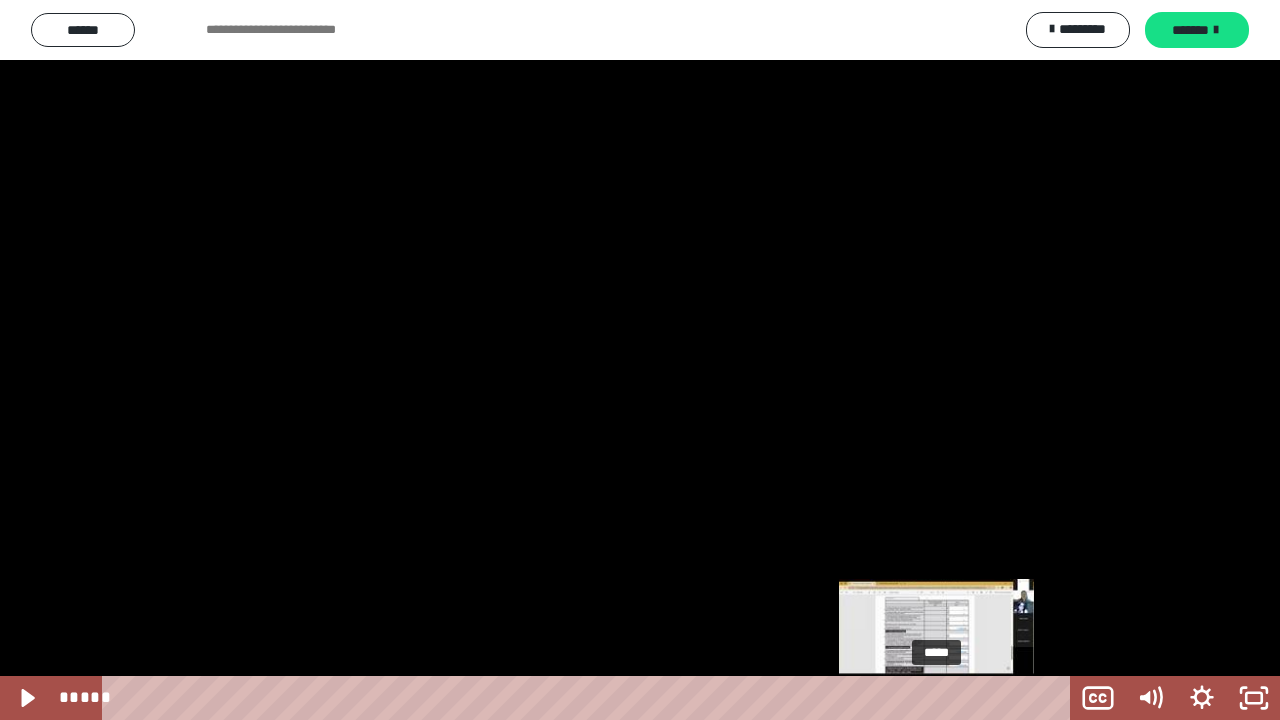 click on "*****" at bounding box center (590, 698) 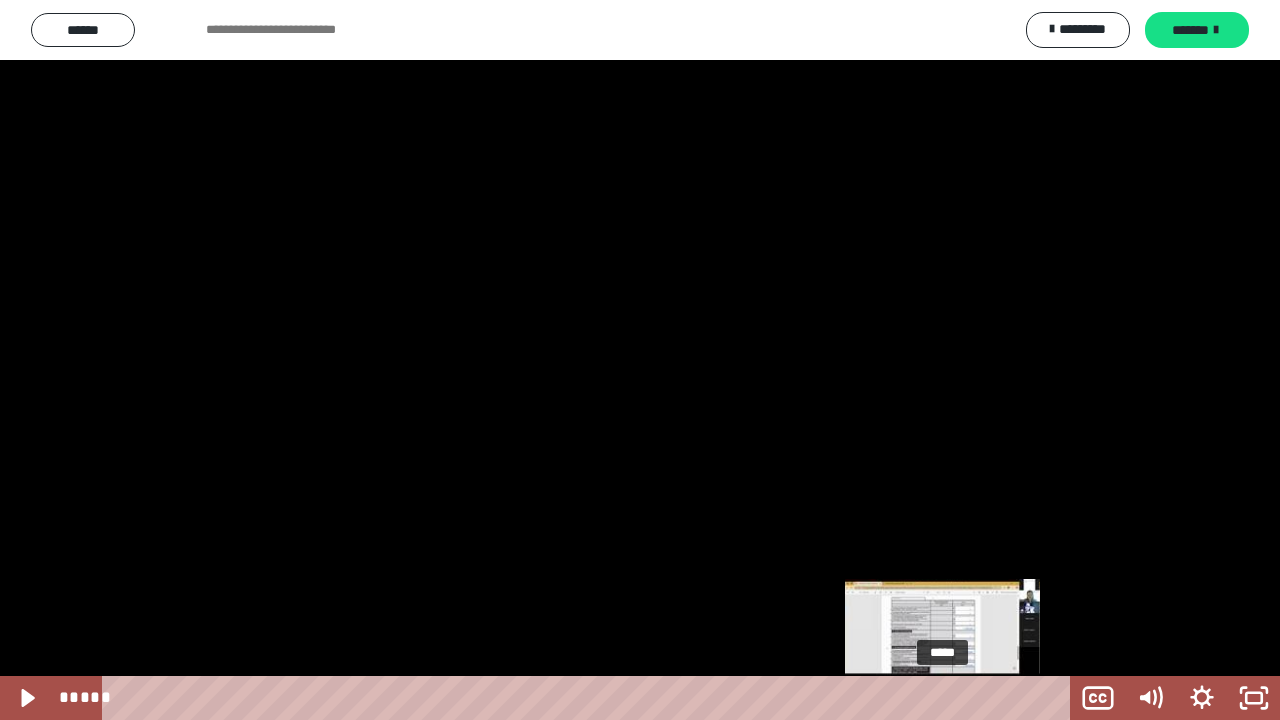 click on "*****" at bounding box center [590, 698] 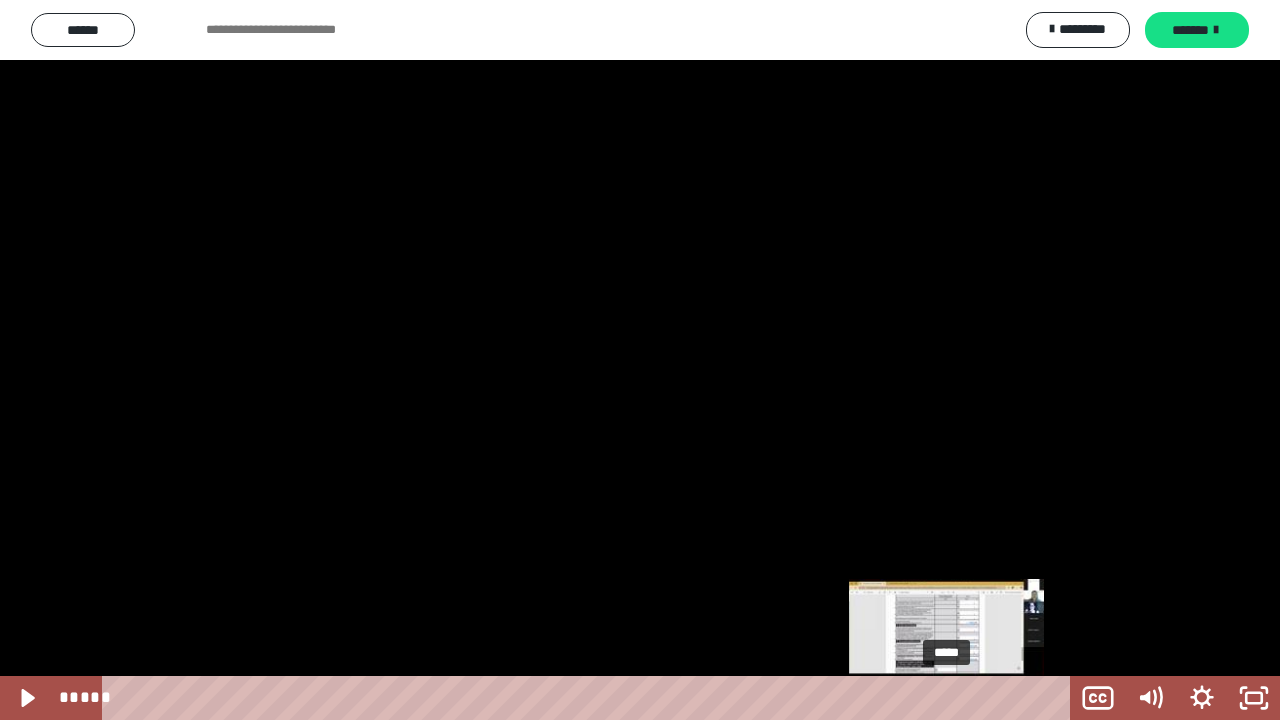 click at bounding box center [946, 698] 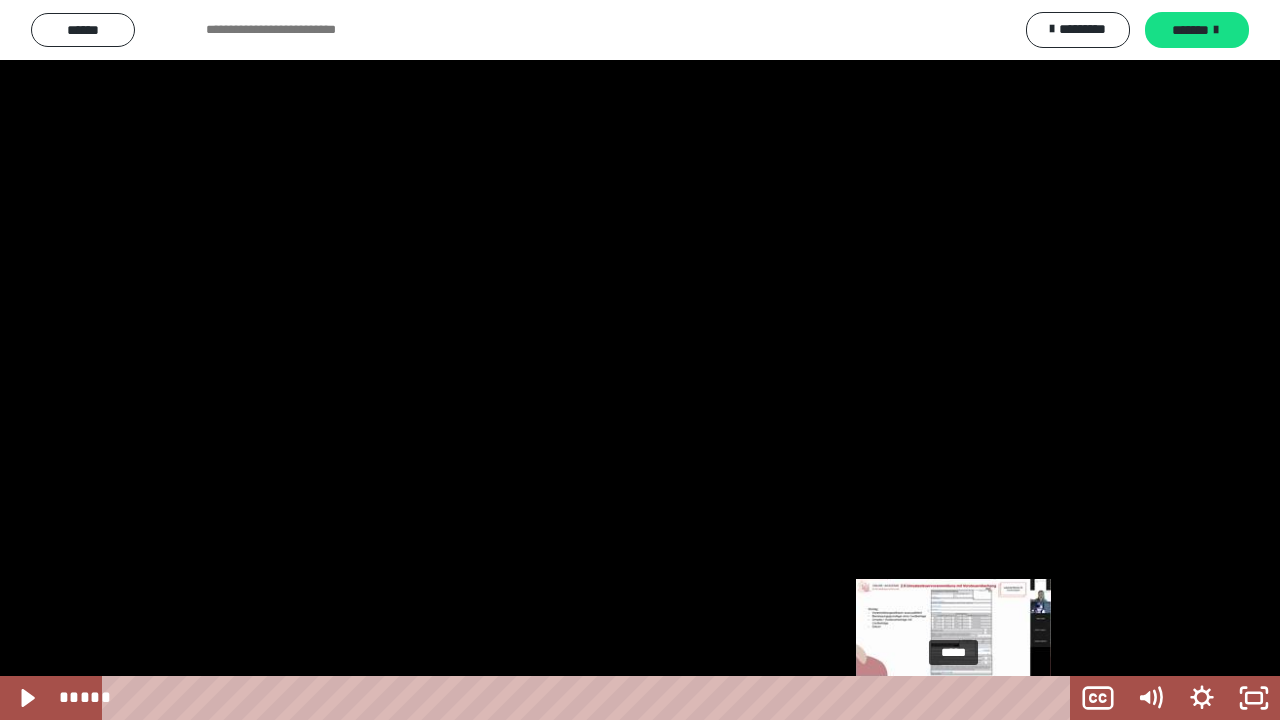 click at bounding box center [953, 698] 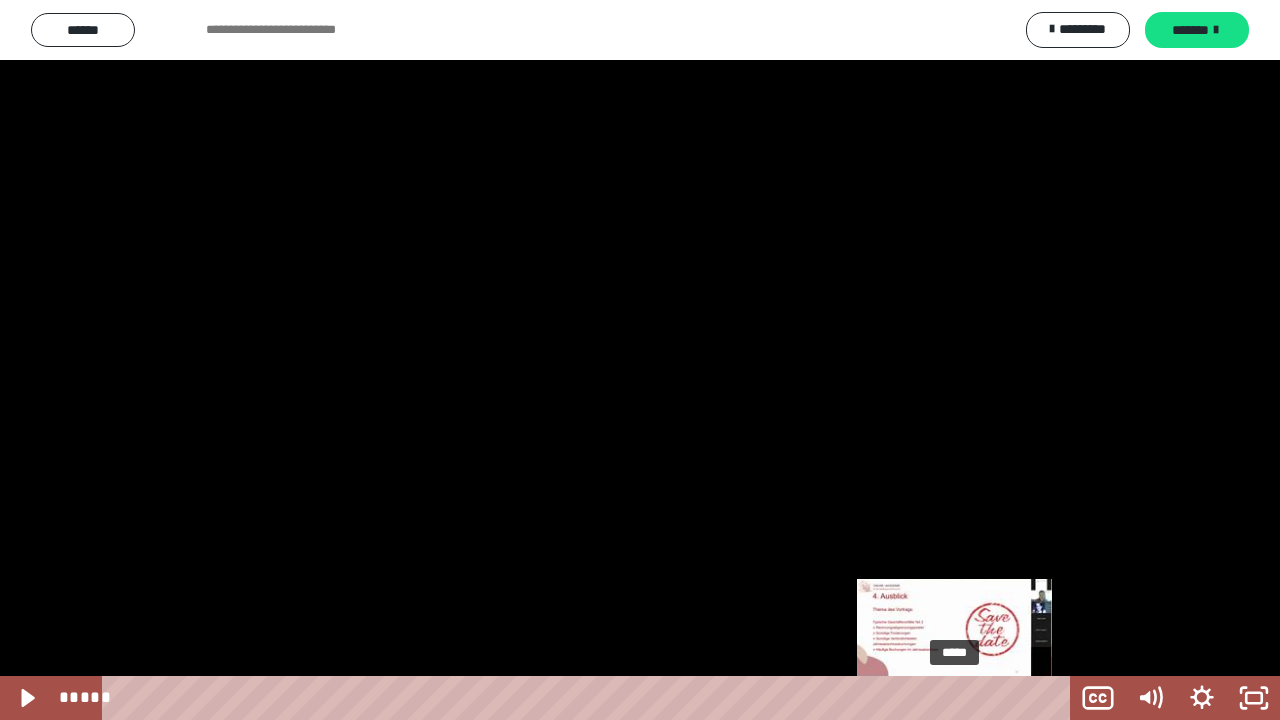 click at bounding box center [954, 698] 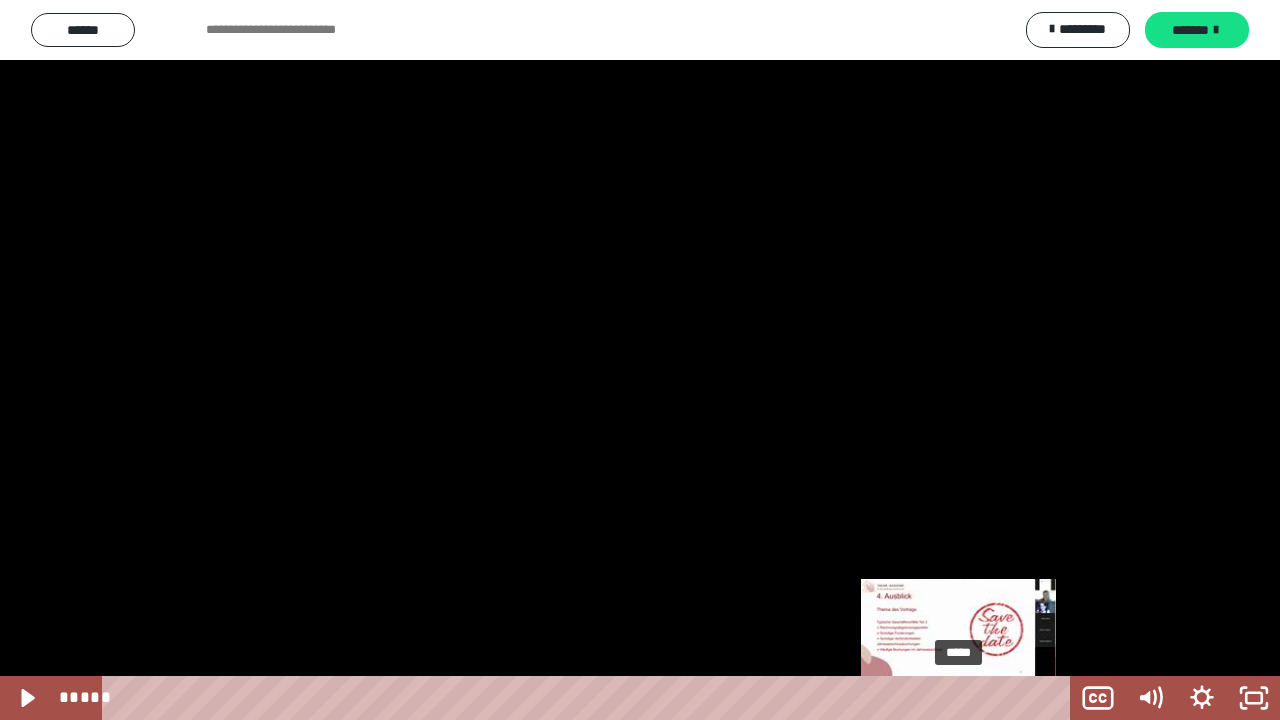 click at bounding box center (958, 698) 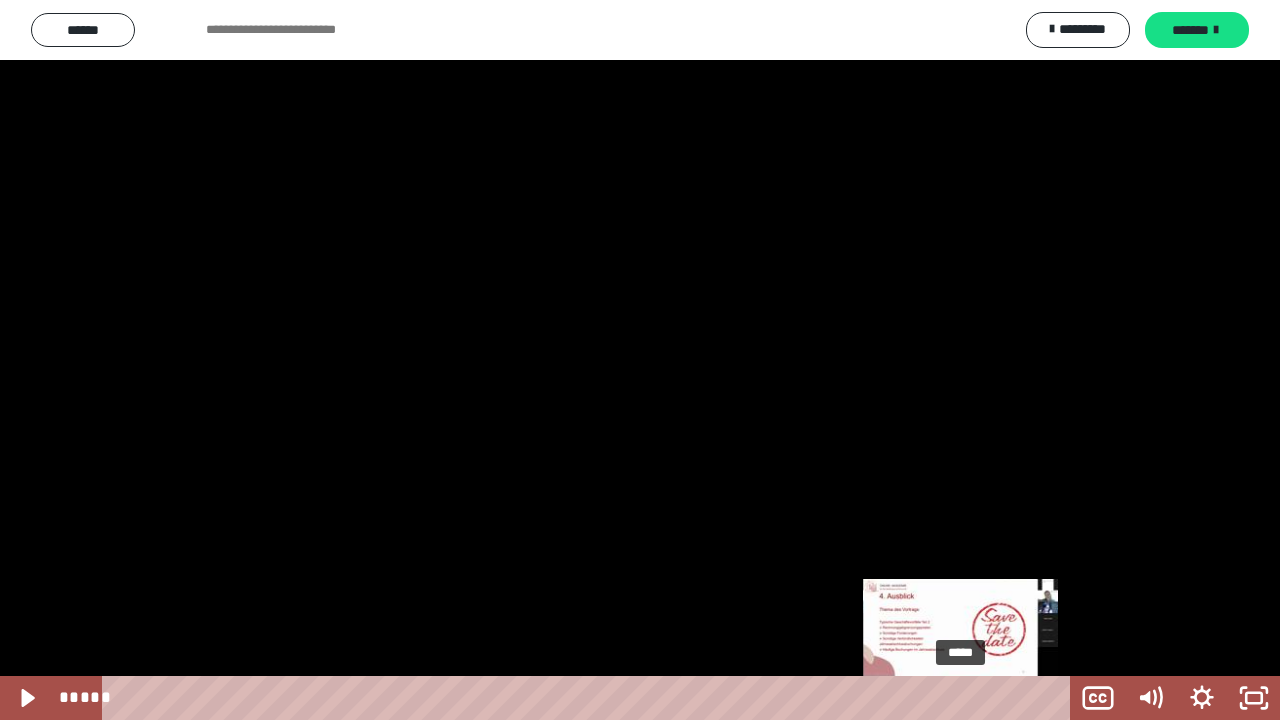 click at bounding box center (960, 698) 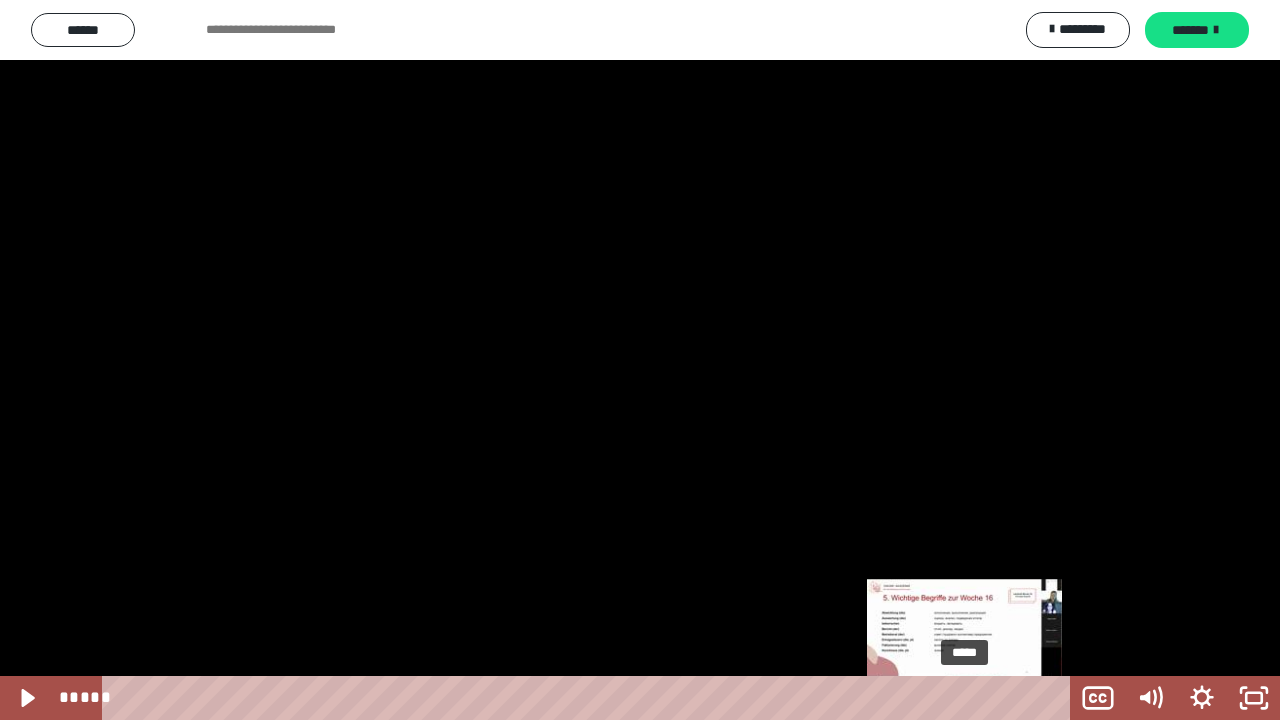 click at bounding box center [964, 698] 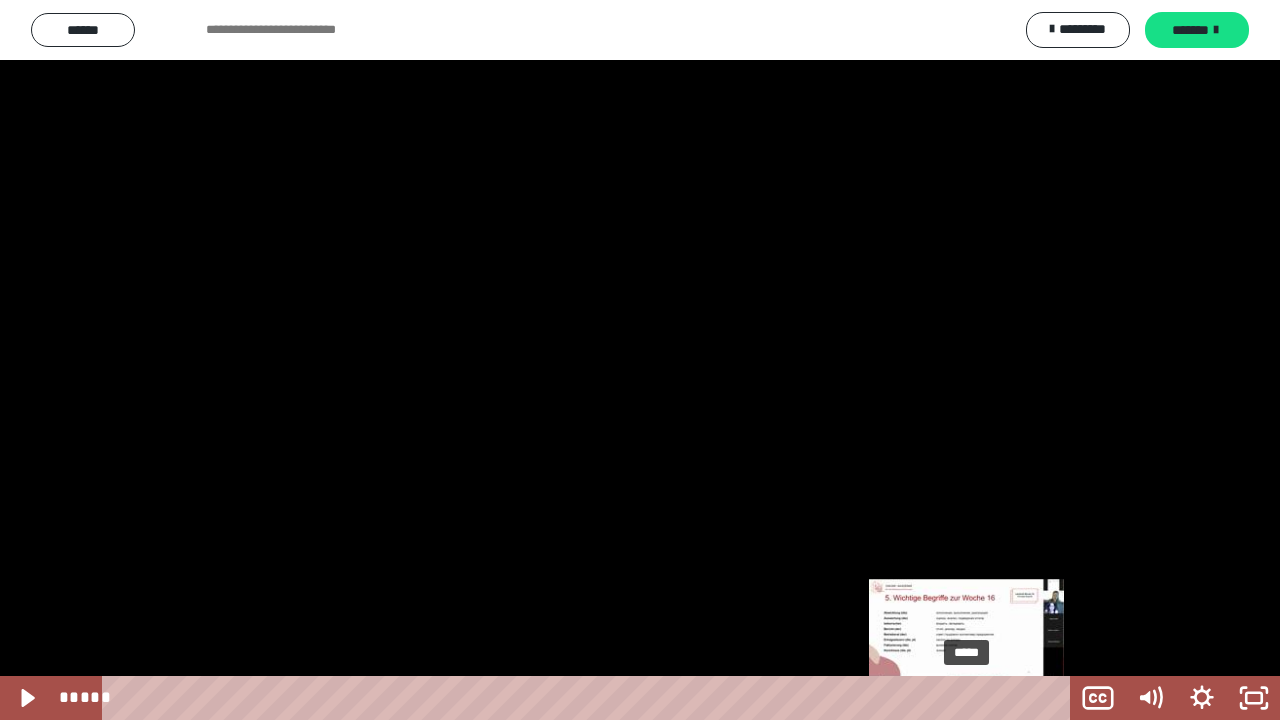 click at bounding box center (966, 698) 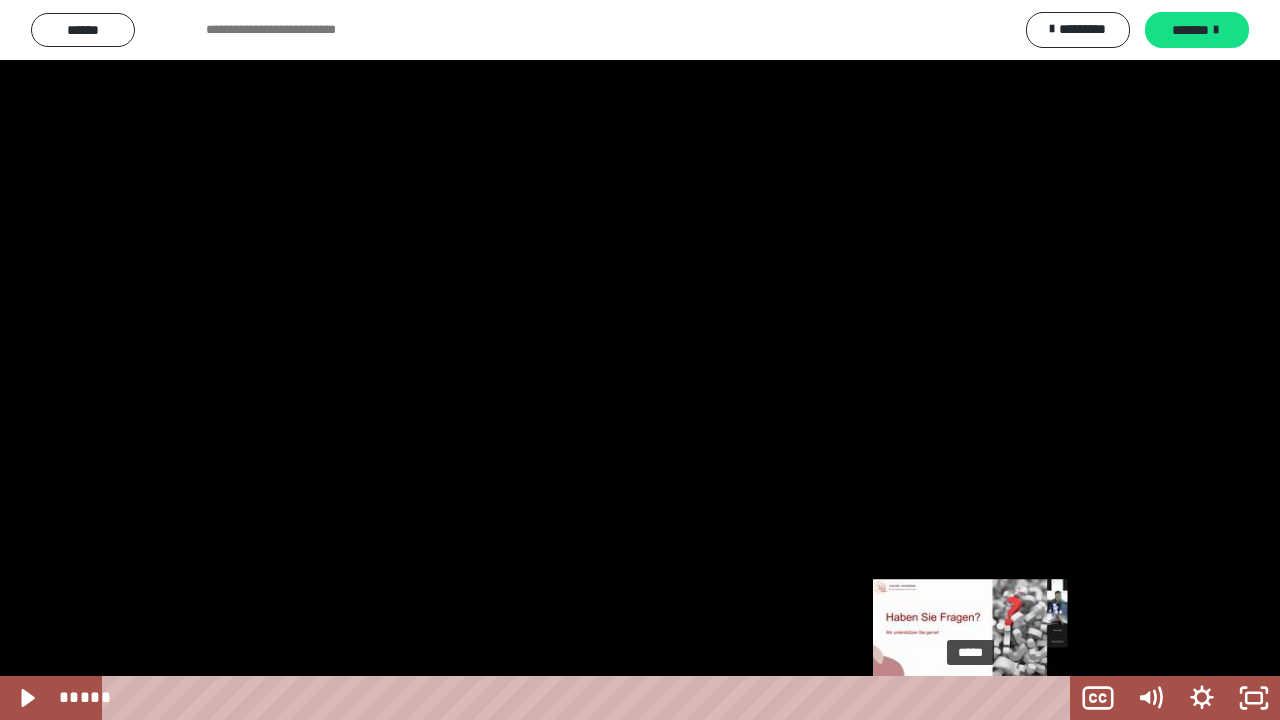 click at bounding box center [970, 698] 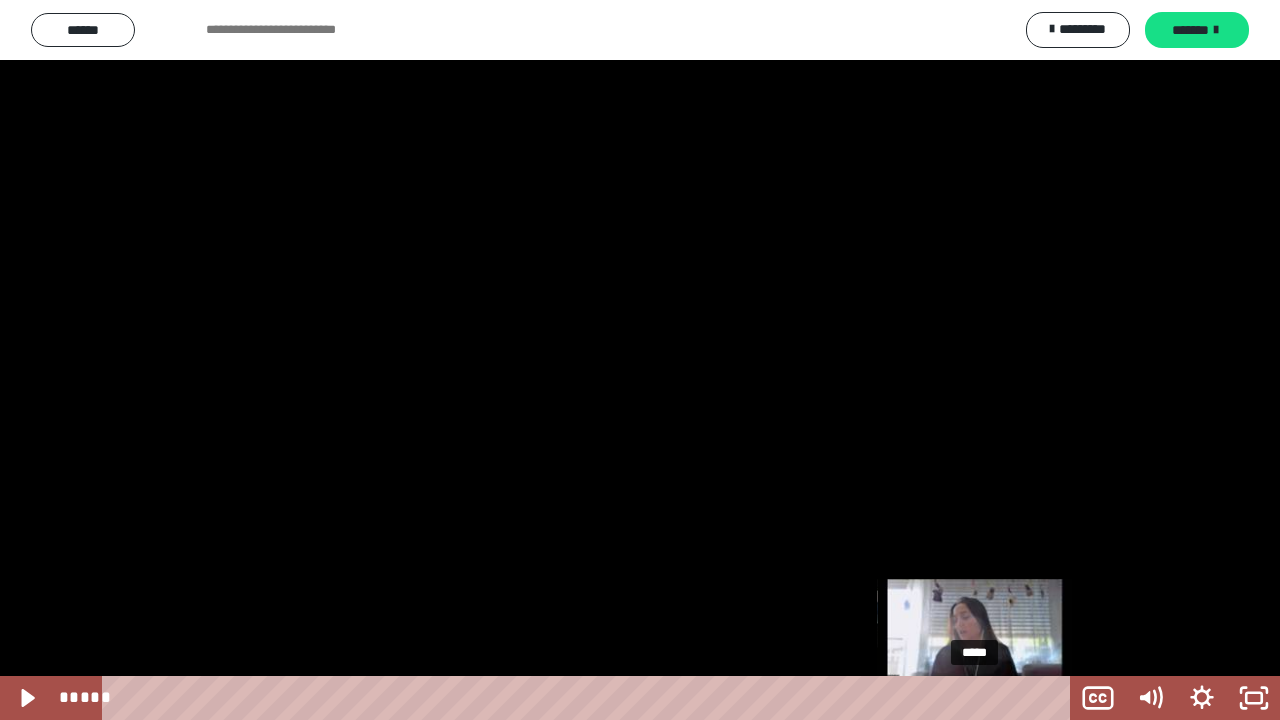 click at bounding box center [974, 698] 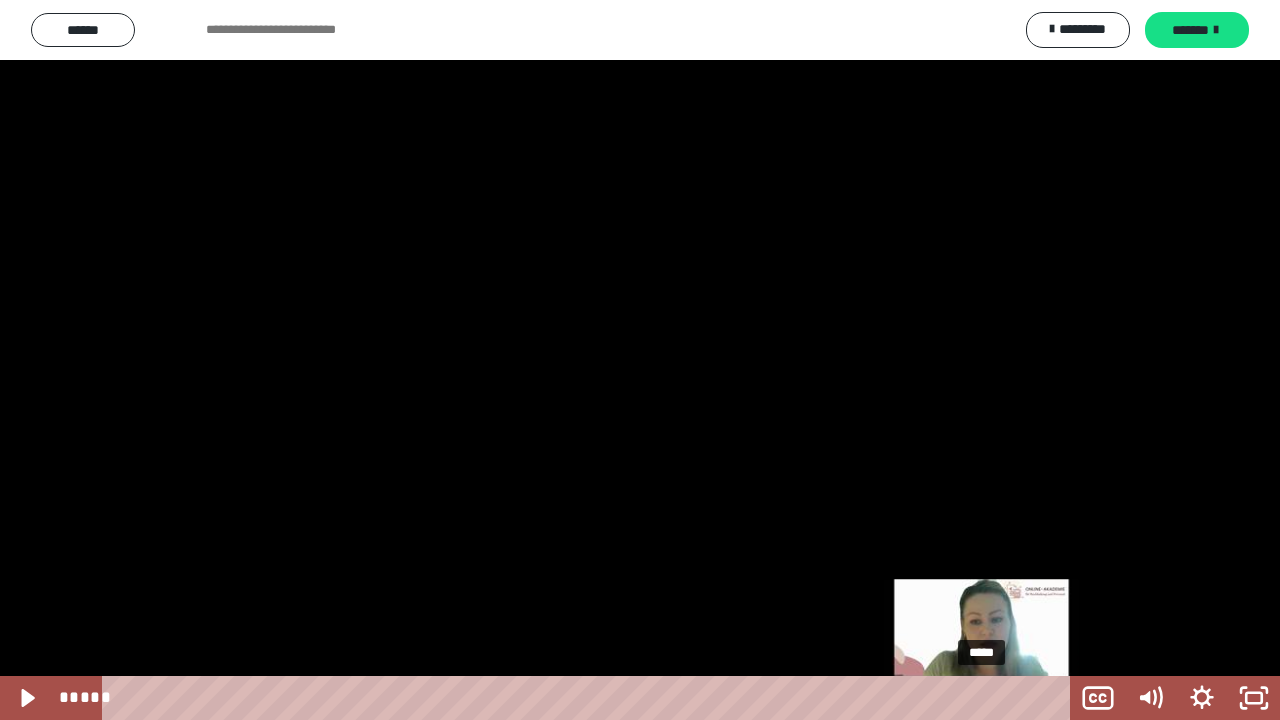 click on "*****" at bounding box center (590, 698) 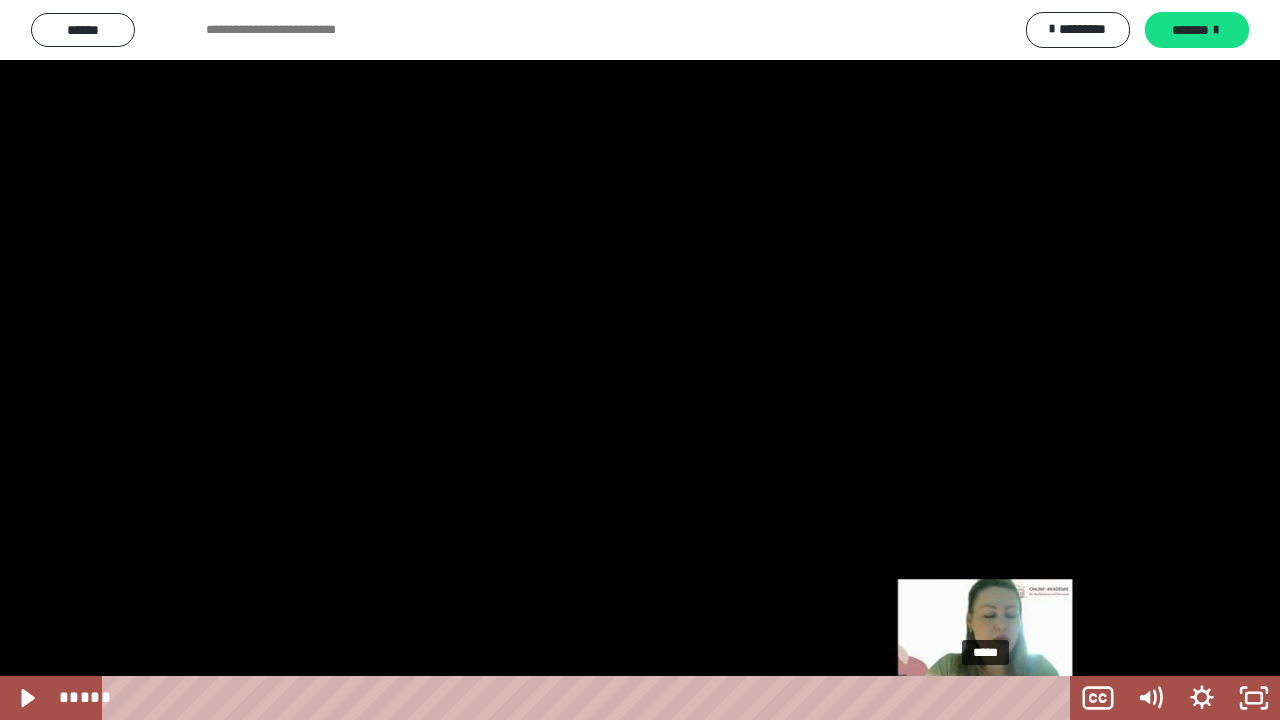 click at bounding box center (981, 698) 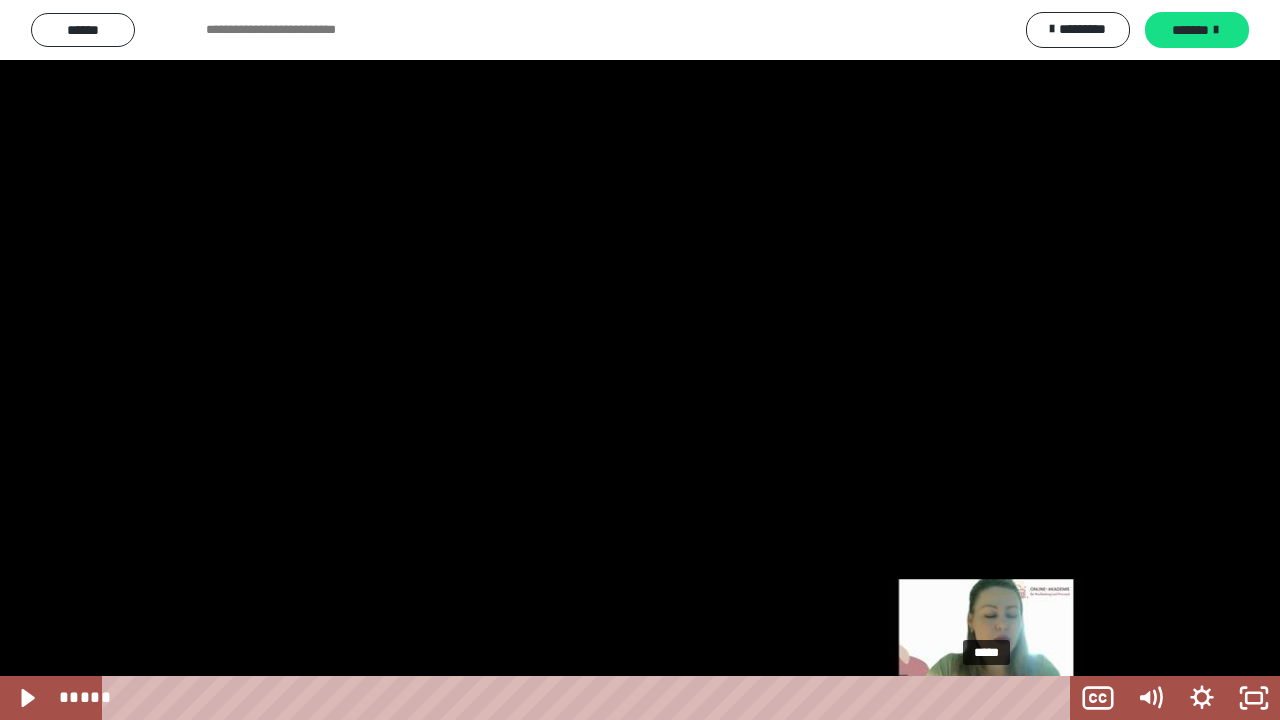 click at bounding box center [986, 698] 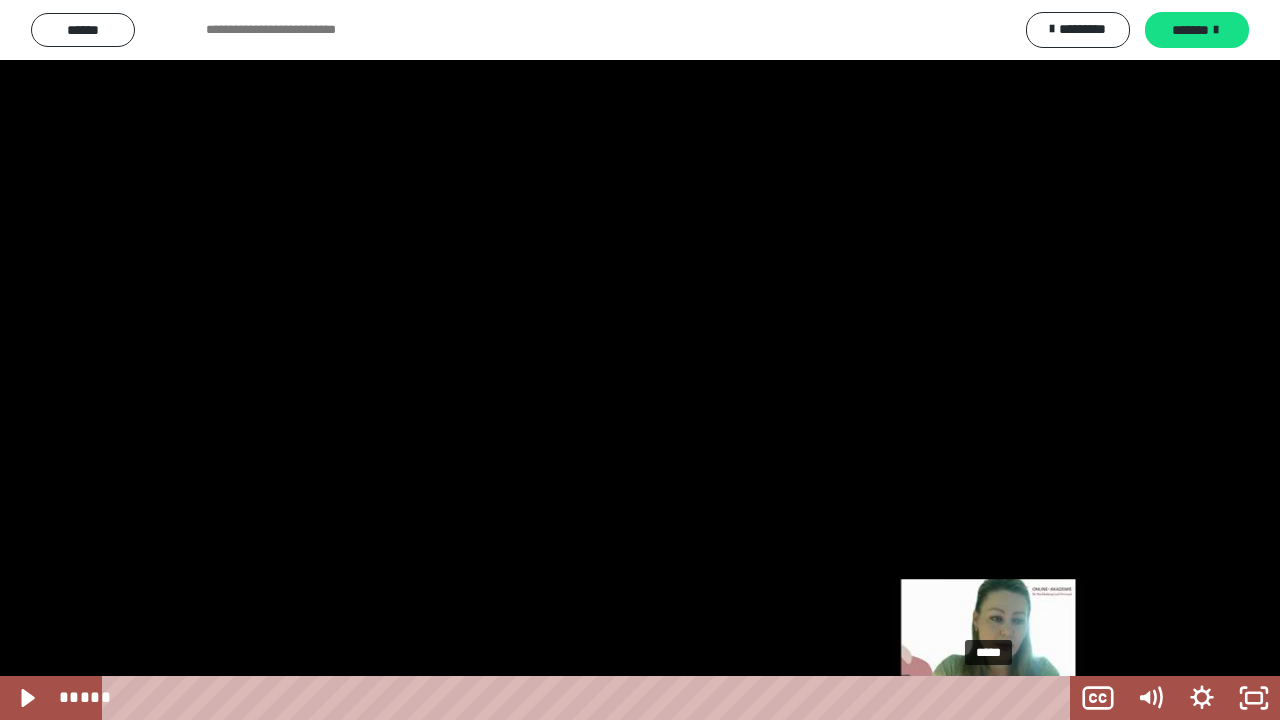 click at bounding box center [988, 698] 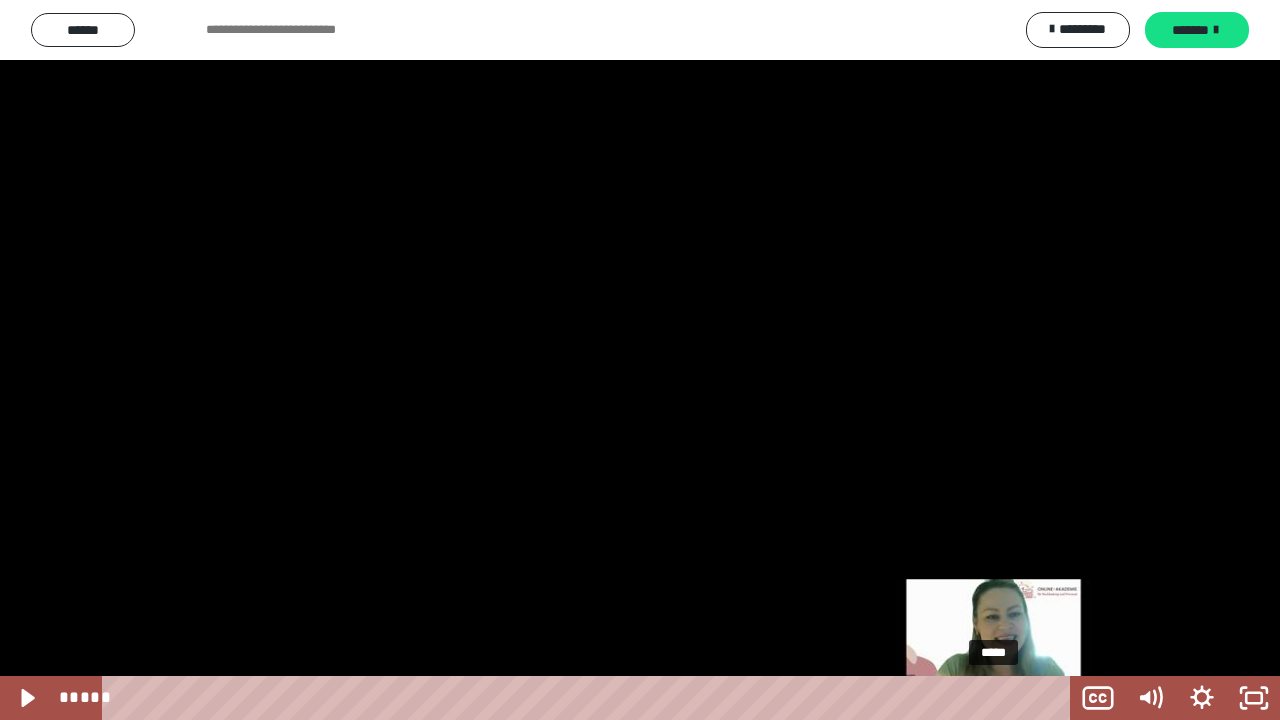 click on "*****" at bounding box center (590, 698) 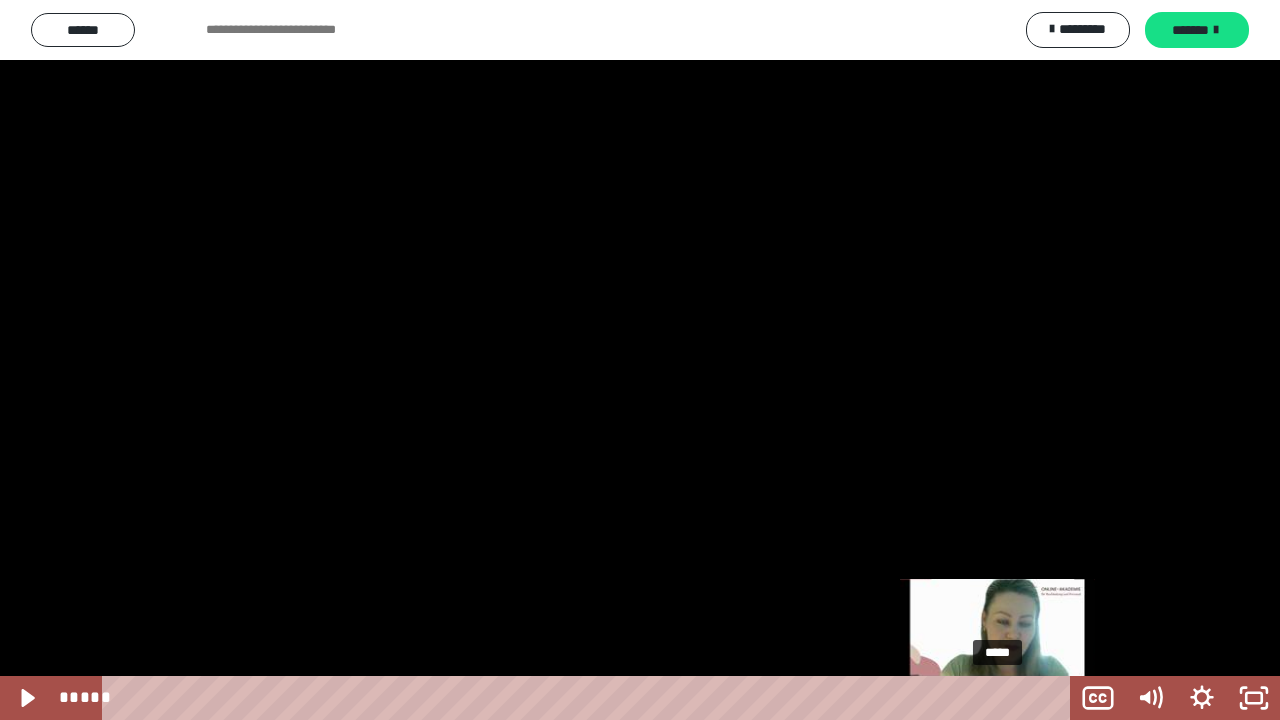 click on "*****" at bounding box center [590, 698] 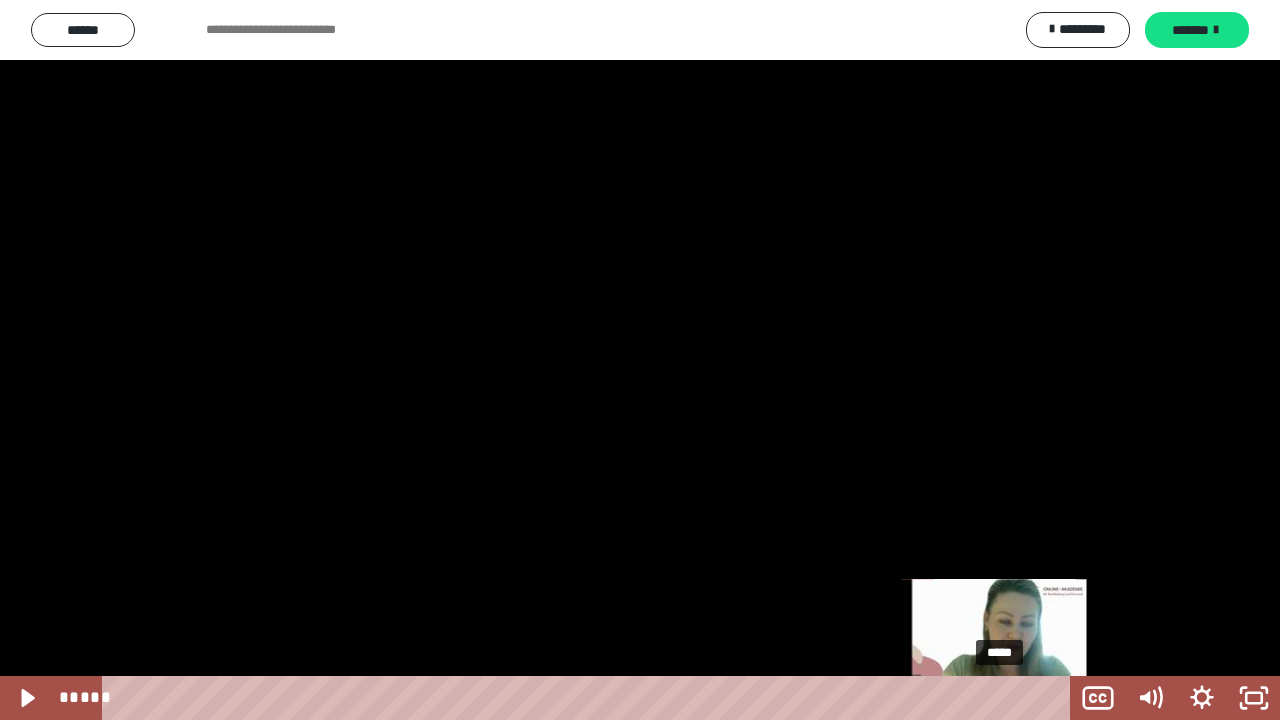 click at bounding box center (999, 698) 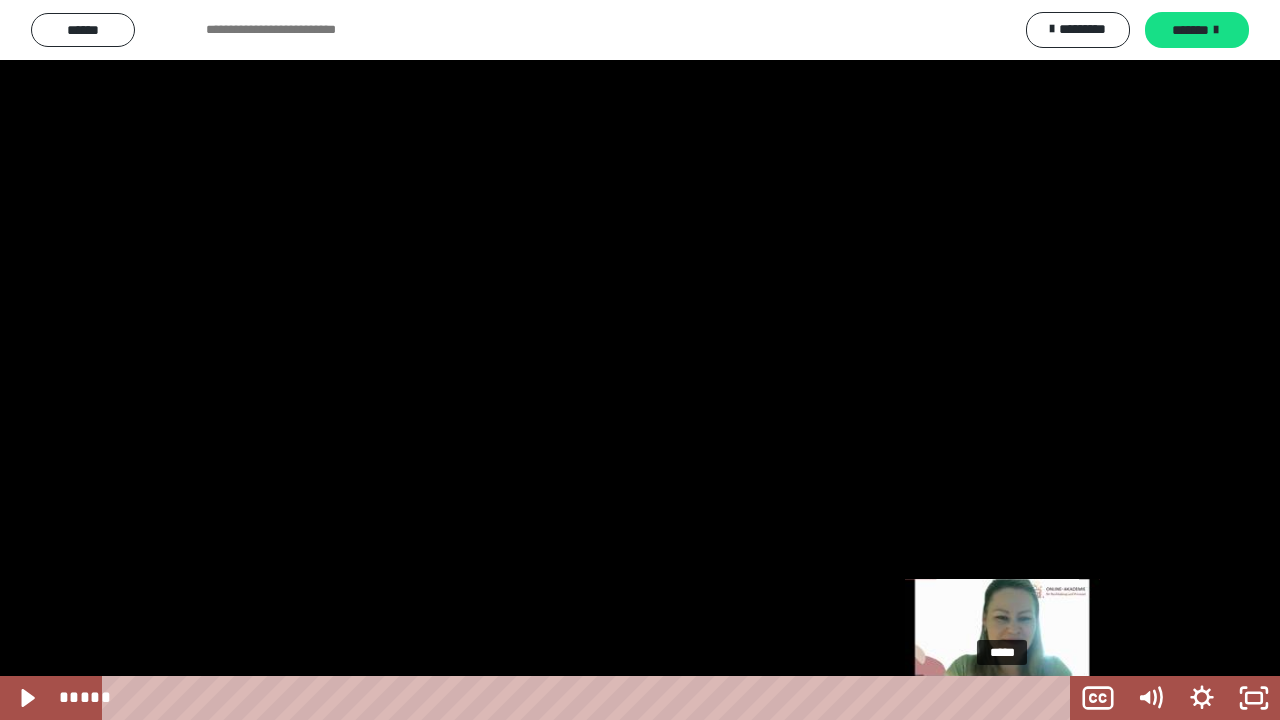 click at bounding box center [1002, 698] 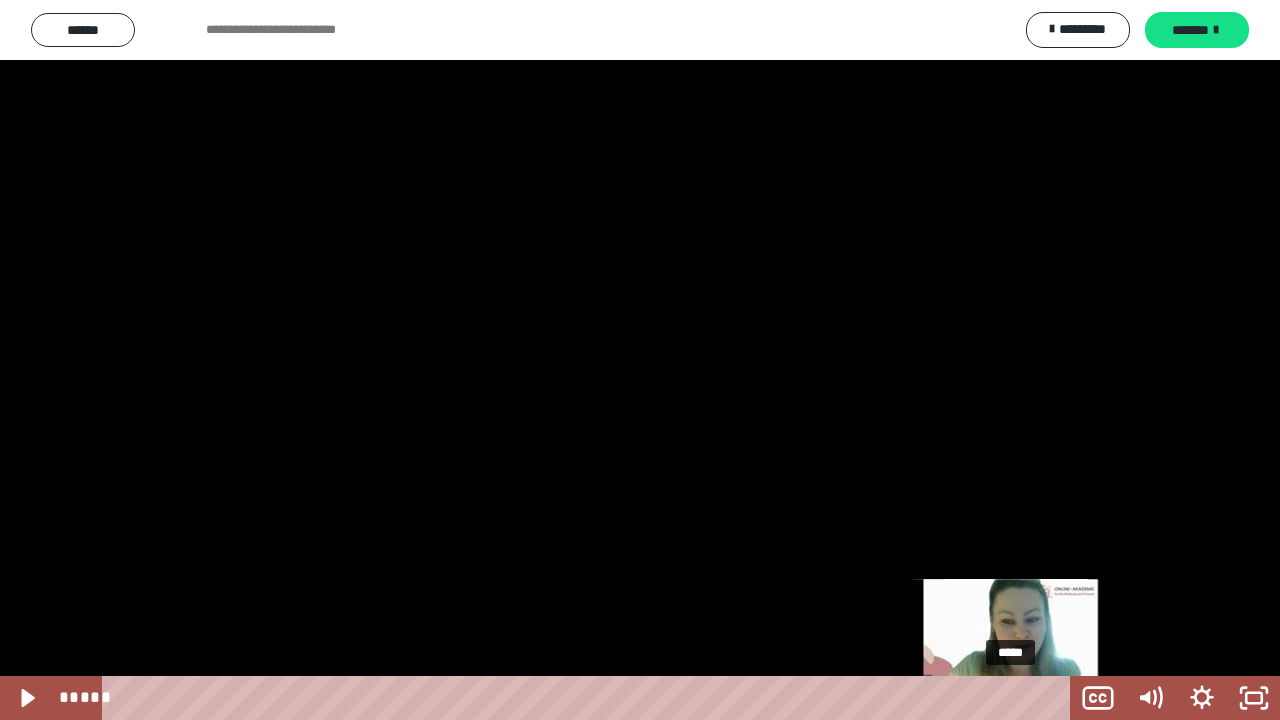 click on "*****" at bounding box center [590, 698] 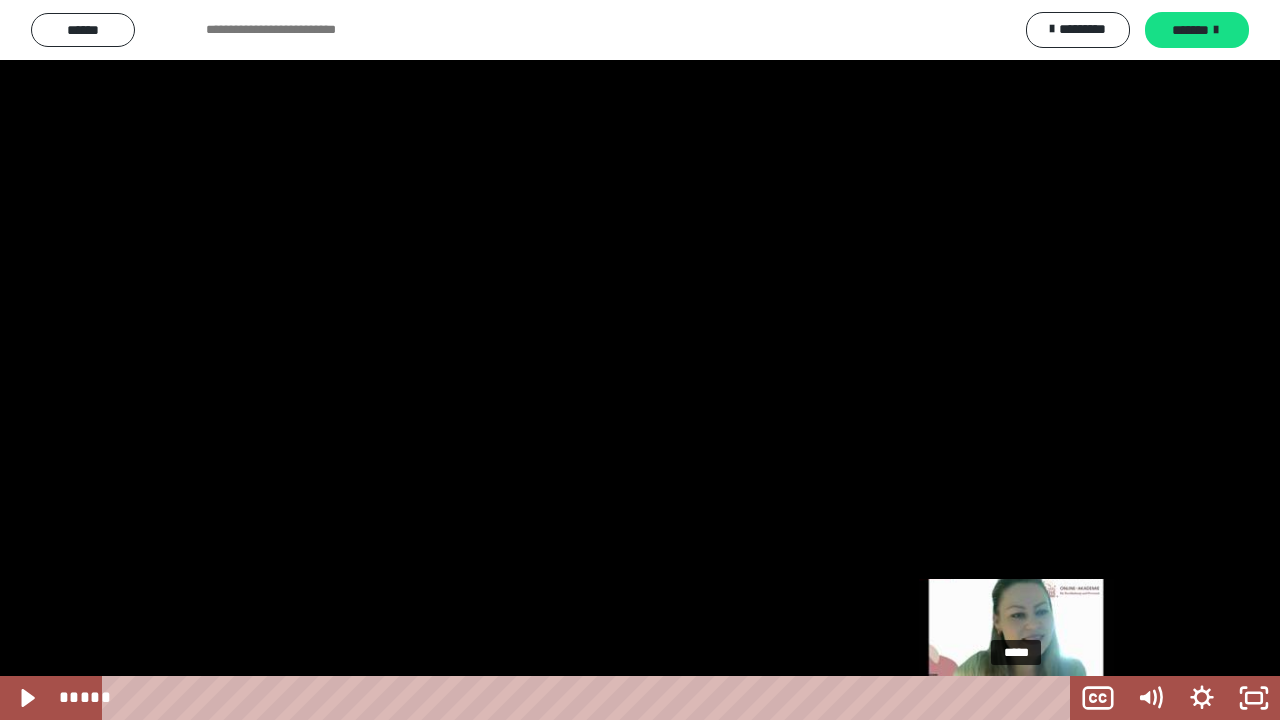 click on "*****" at bounding box center (590, 698) 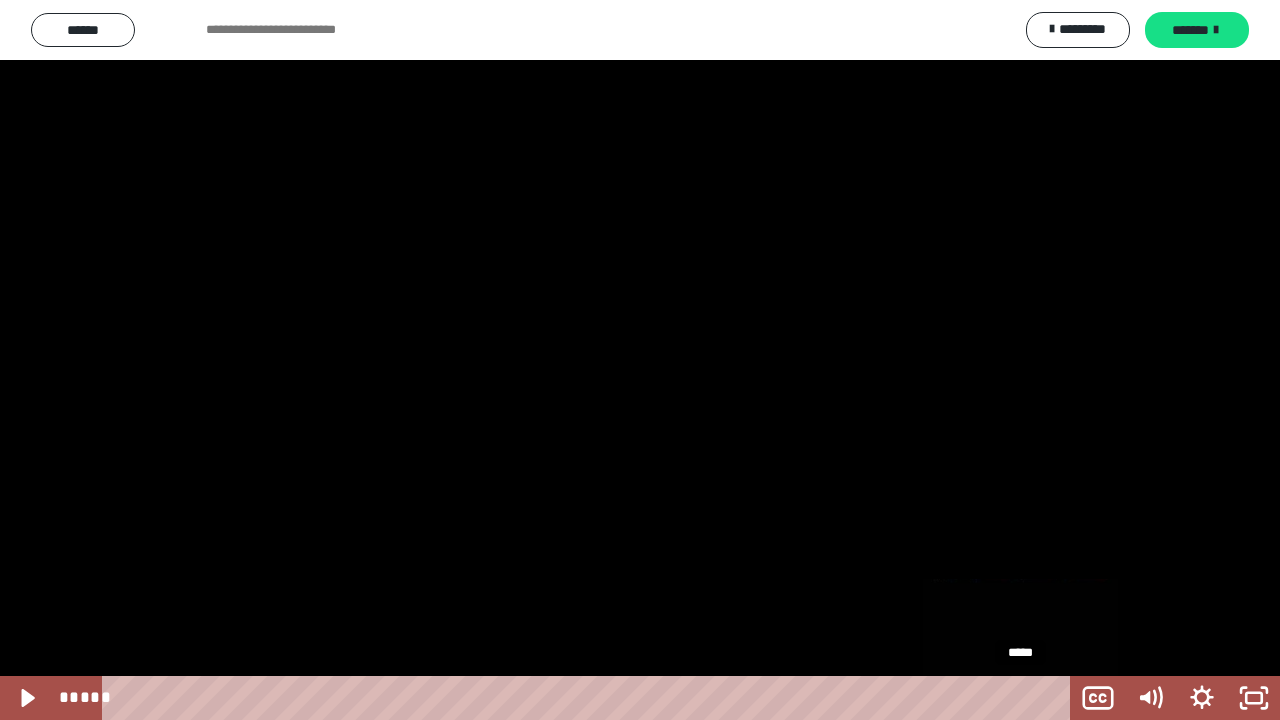 click at bounding box center [1020, 698] 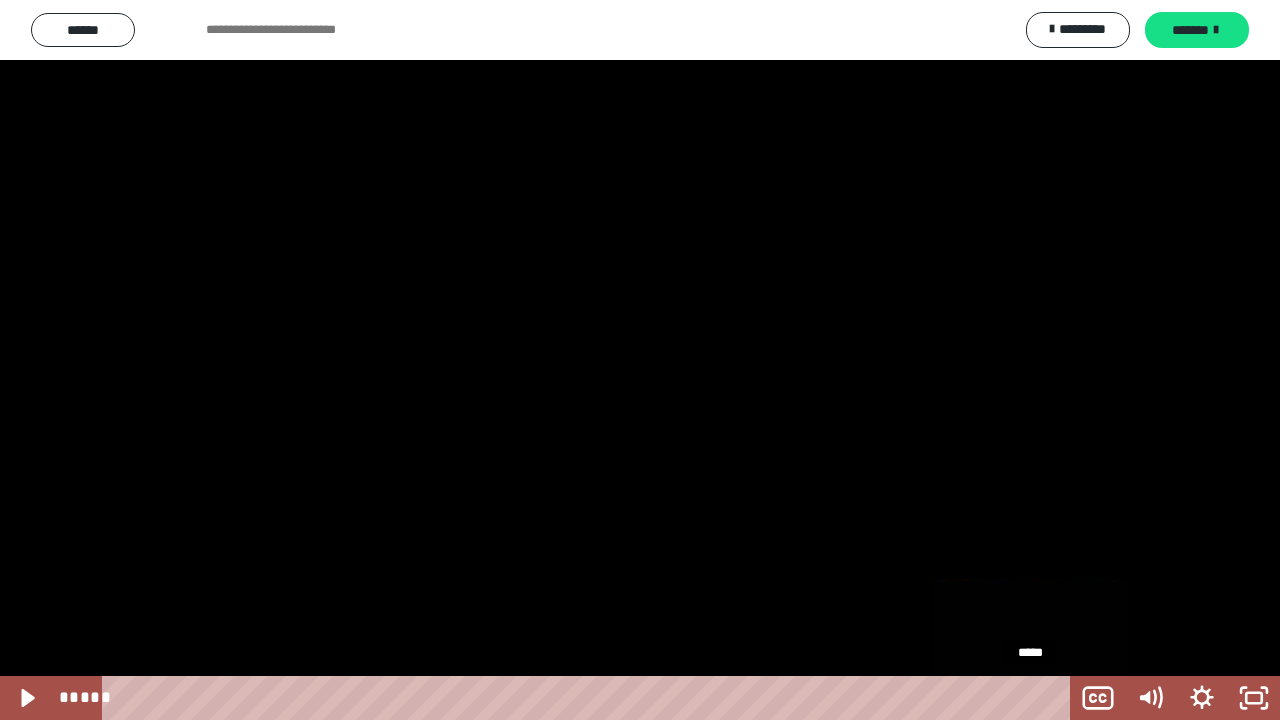 click on "*****" at bounding box center (590, 698) 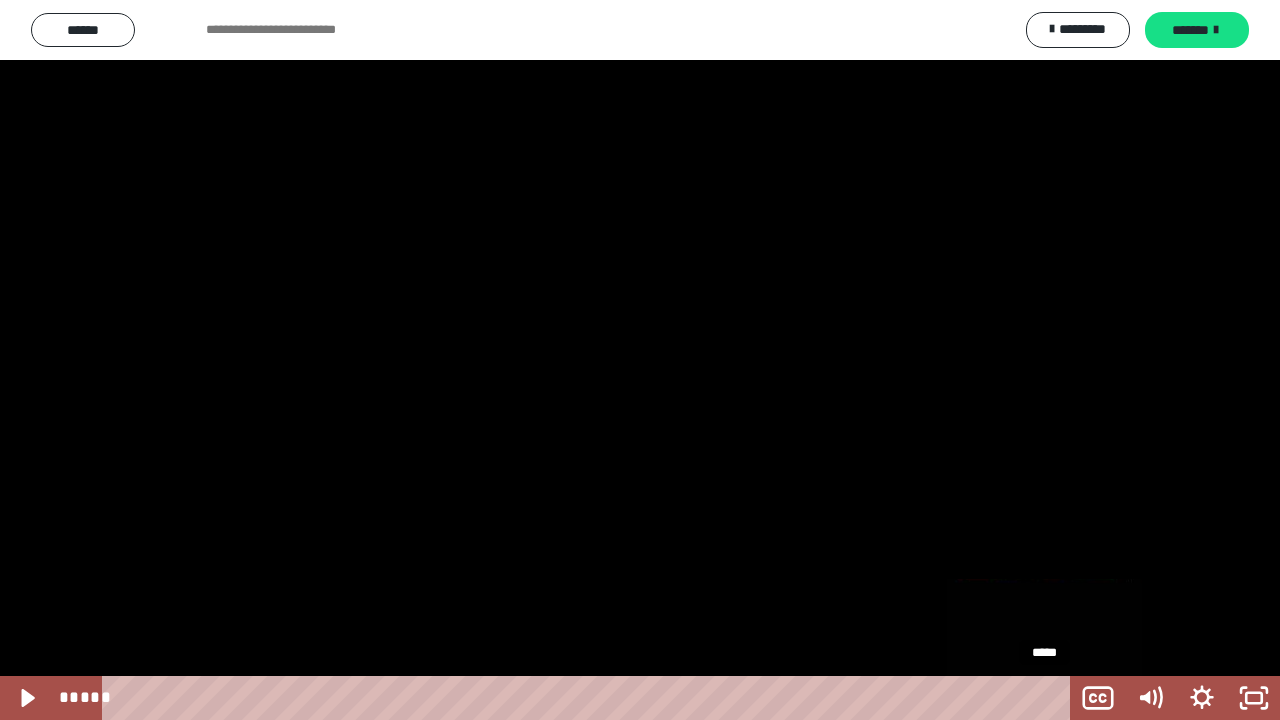 click on "*****" at bounding box center (590, 698) 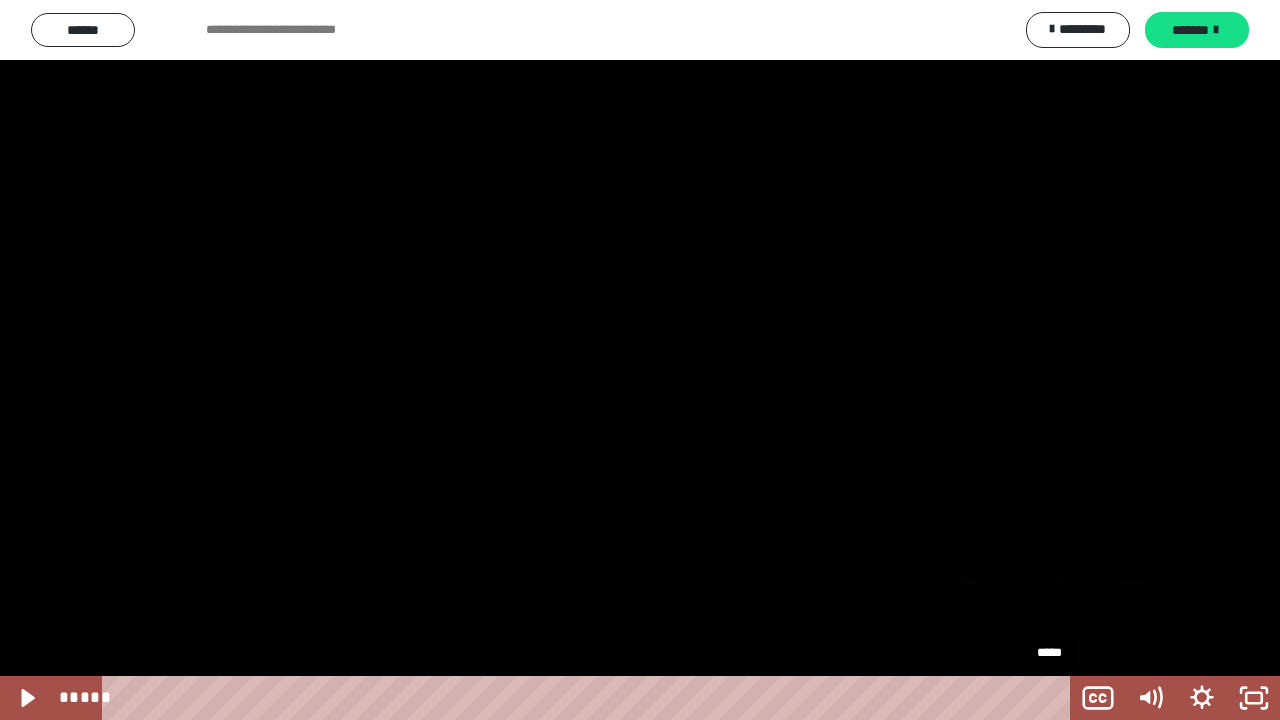 click on "*****" at bounding box center (590, 698) 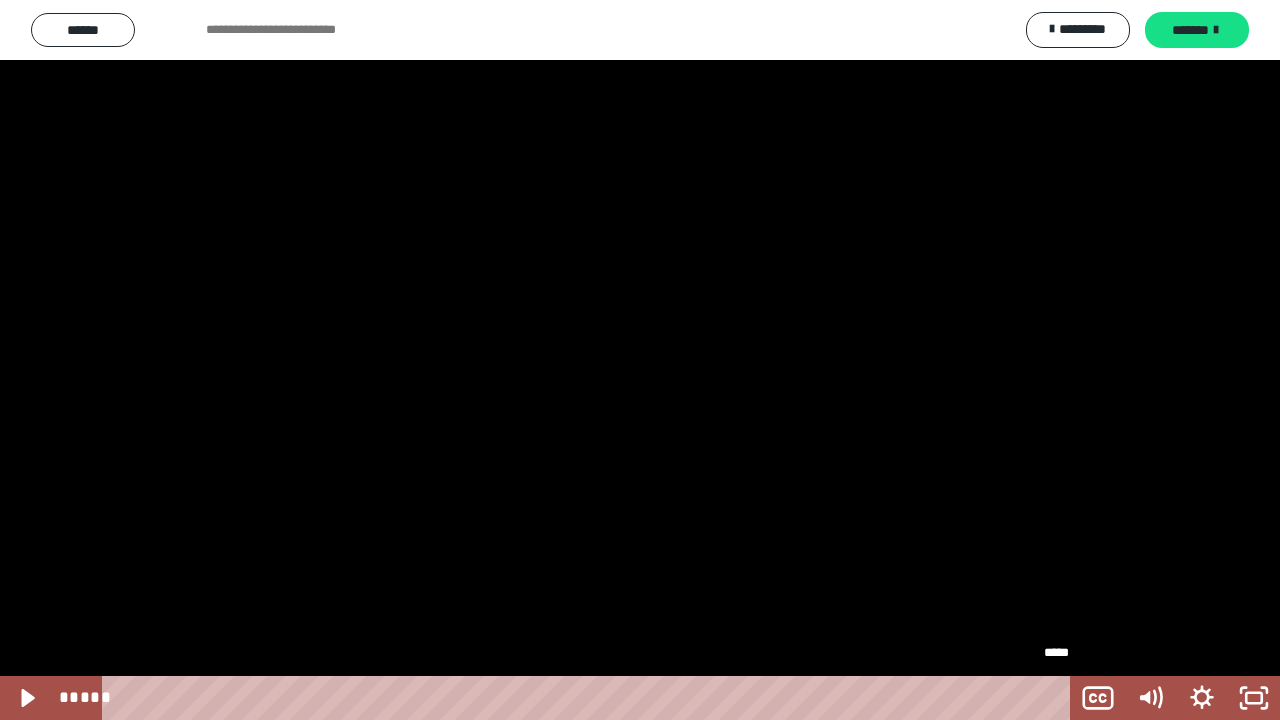 click on "*****" at bounding box center (590, 698) 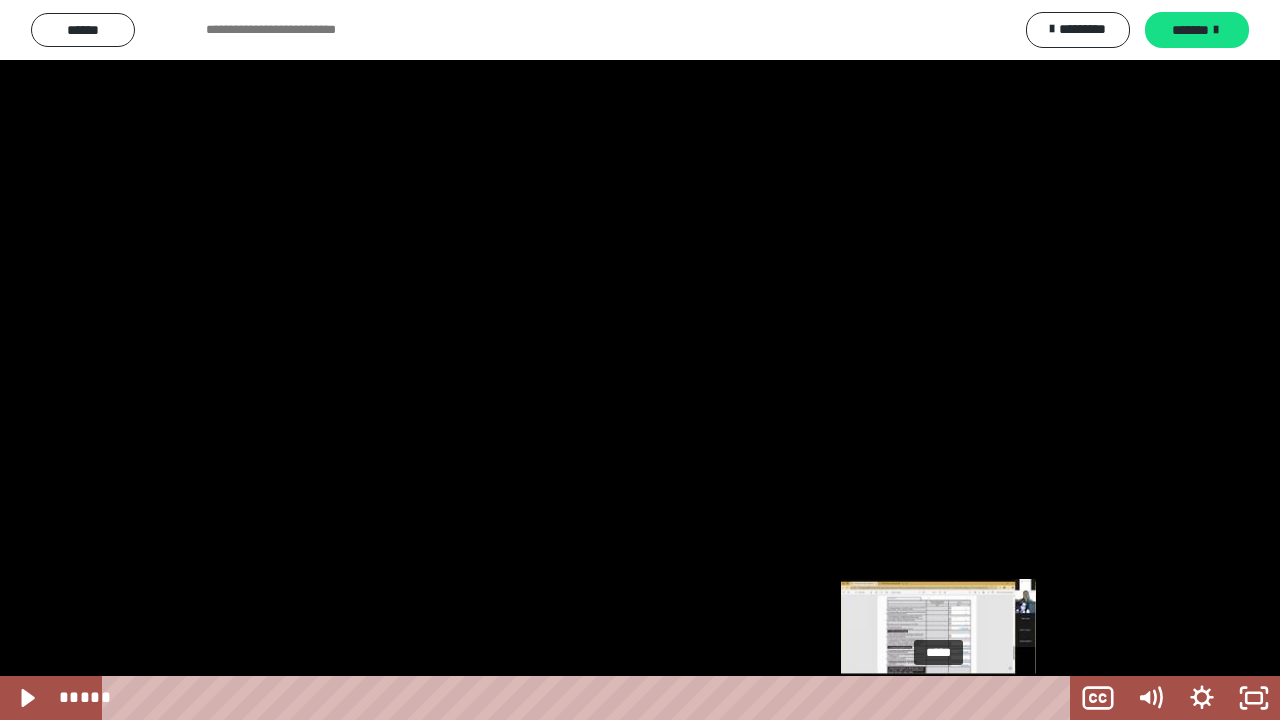 click on "*****" at bounding box center [590, 698] 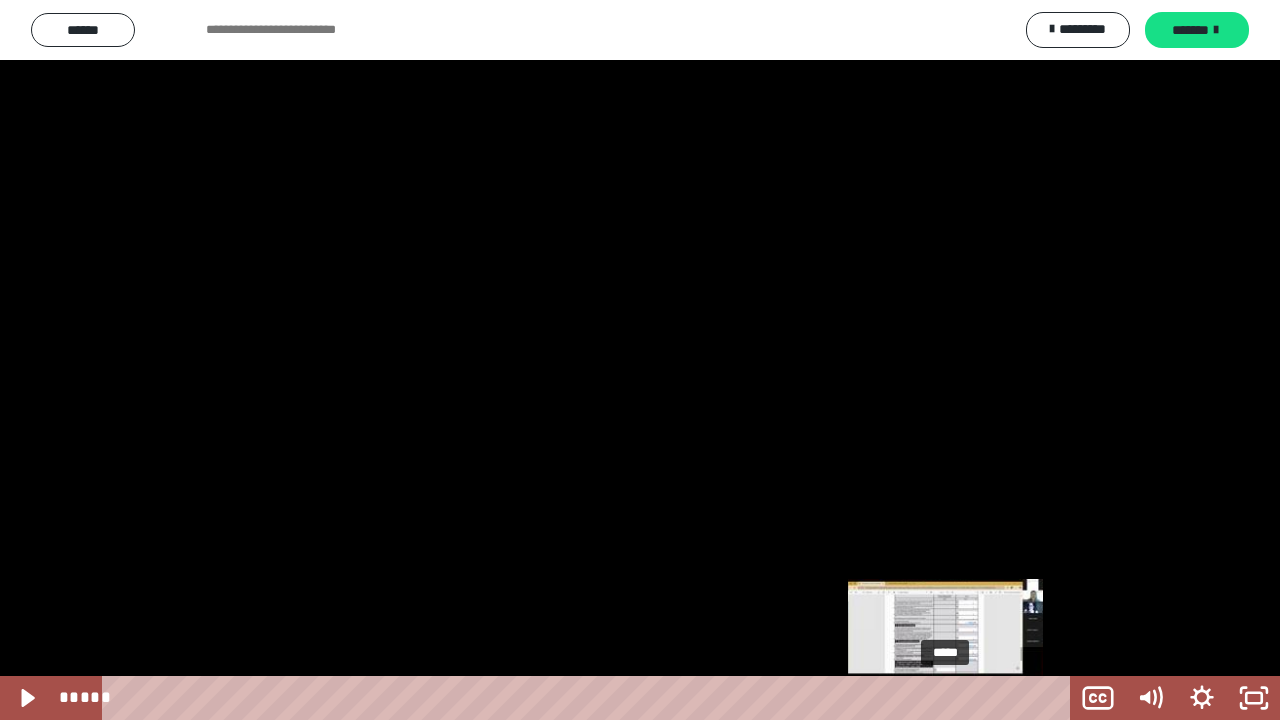 click on "*****" at bounding box center (590, 698) 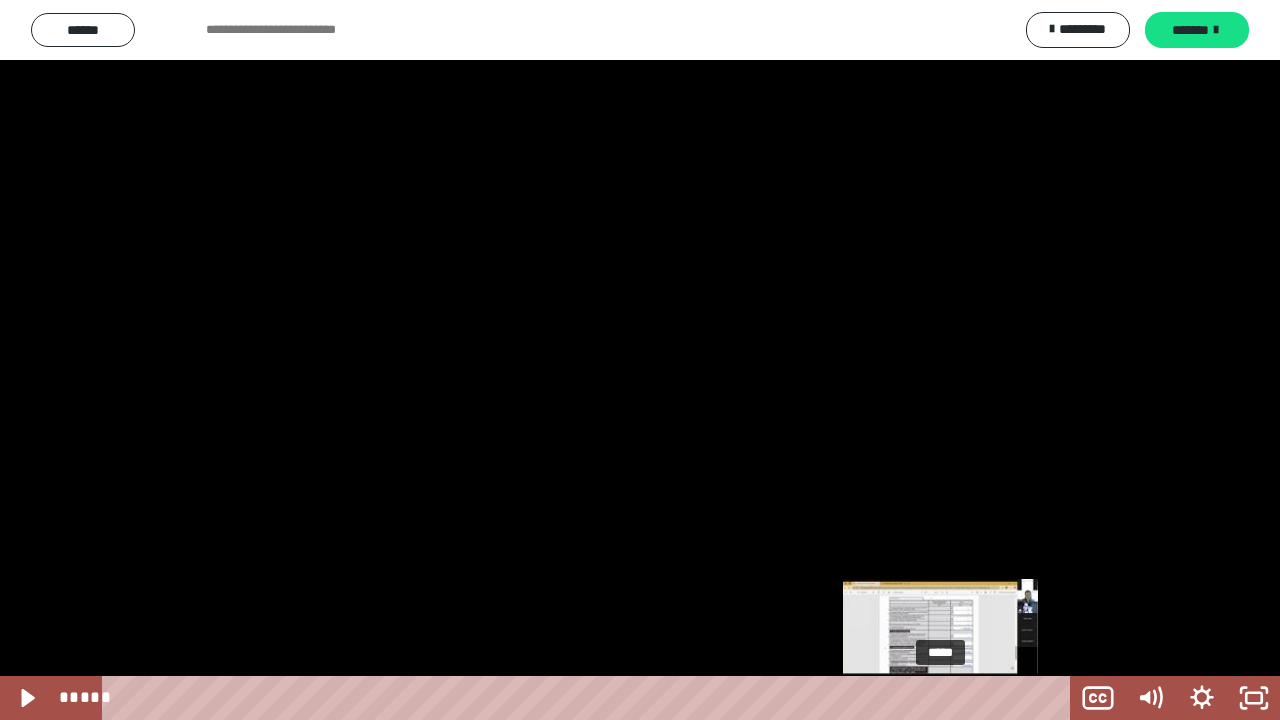 click at bounding box center [940, 698] 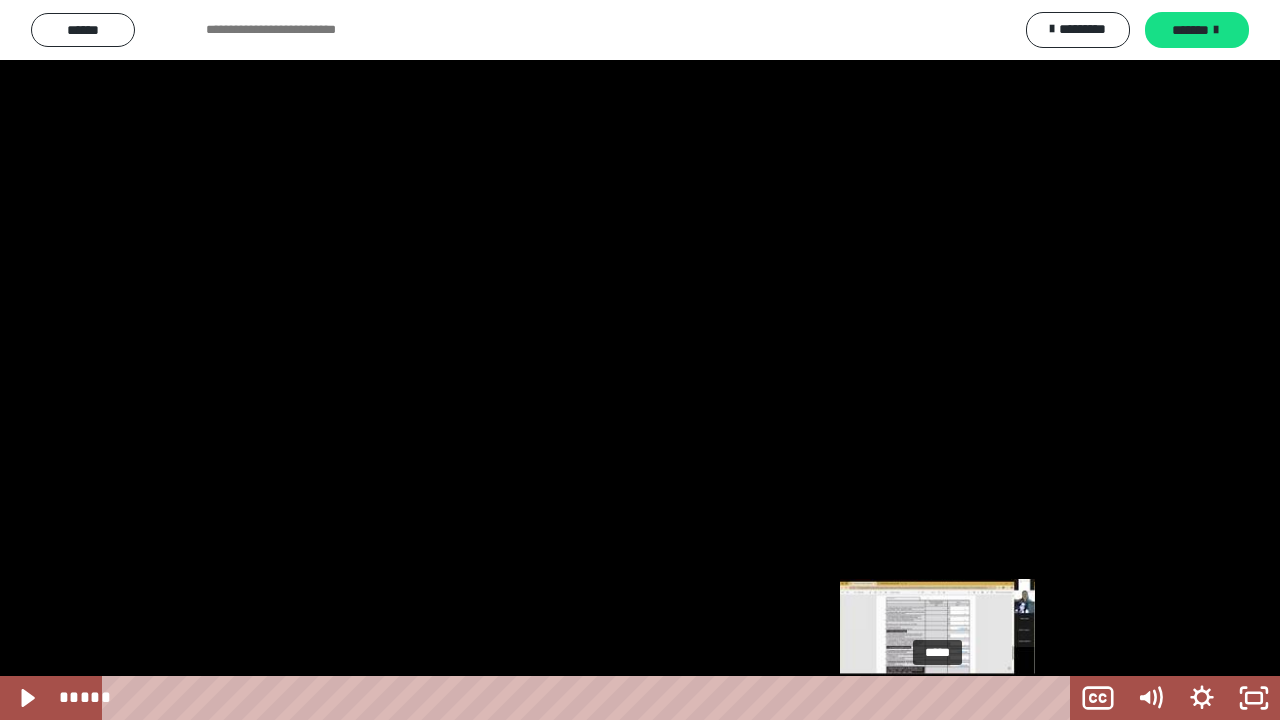click at bounding box center [937, 698] 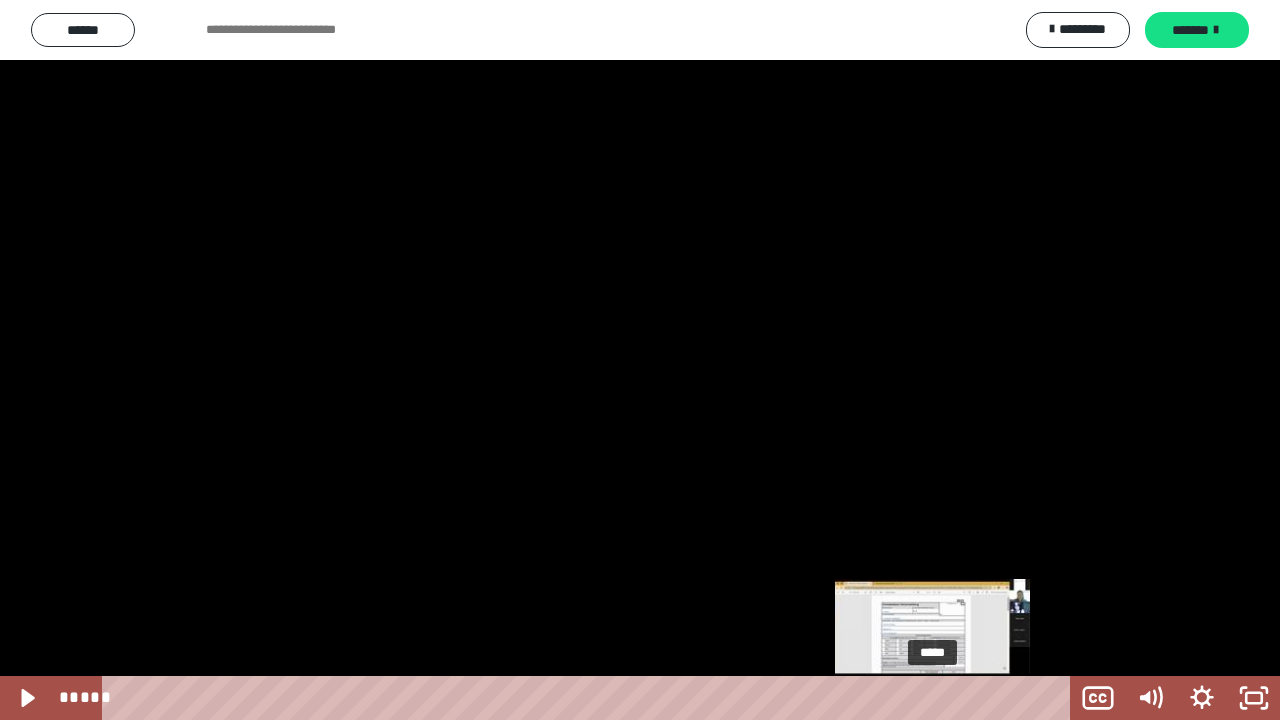 click at bounding box center [932, 698] 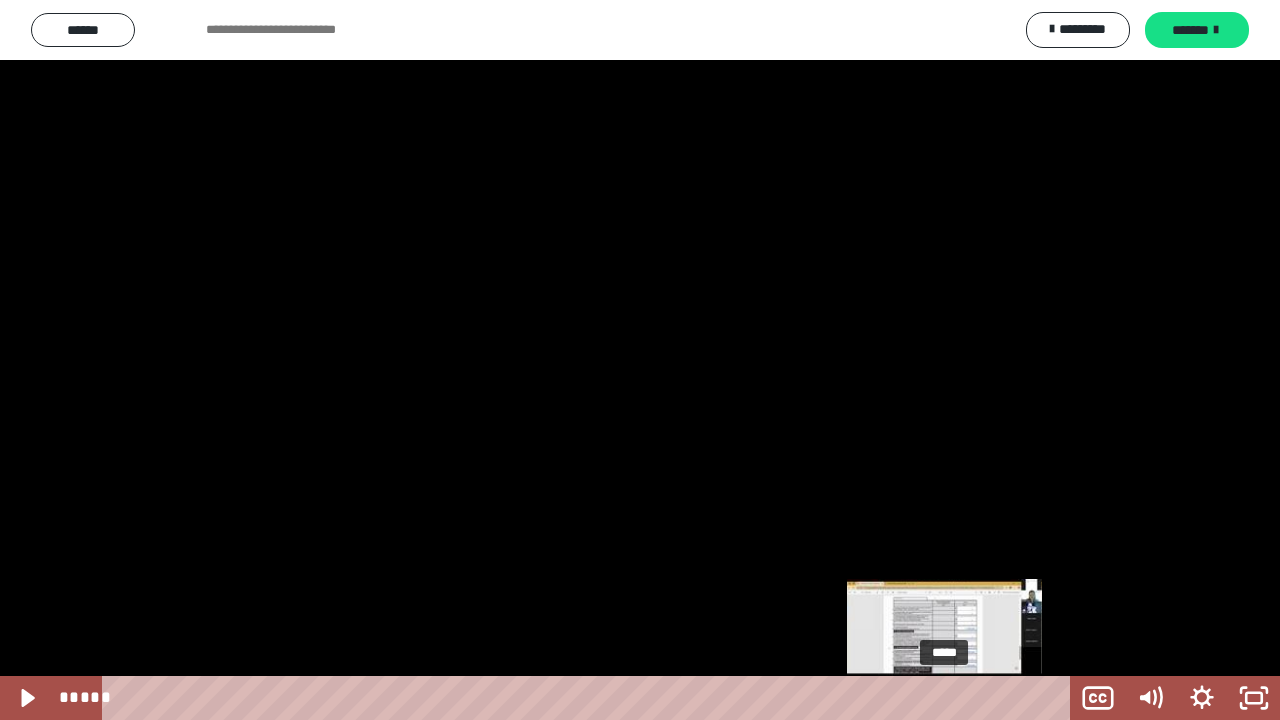 click on "*****" at bounding box center (590, 698) 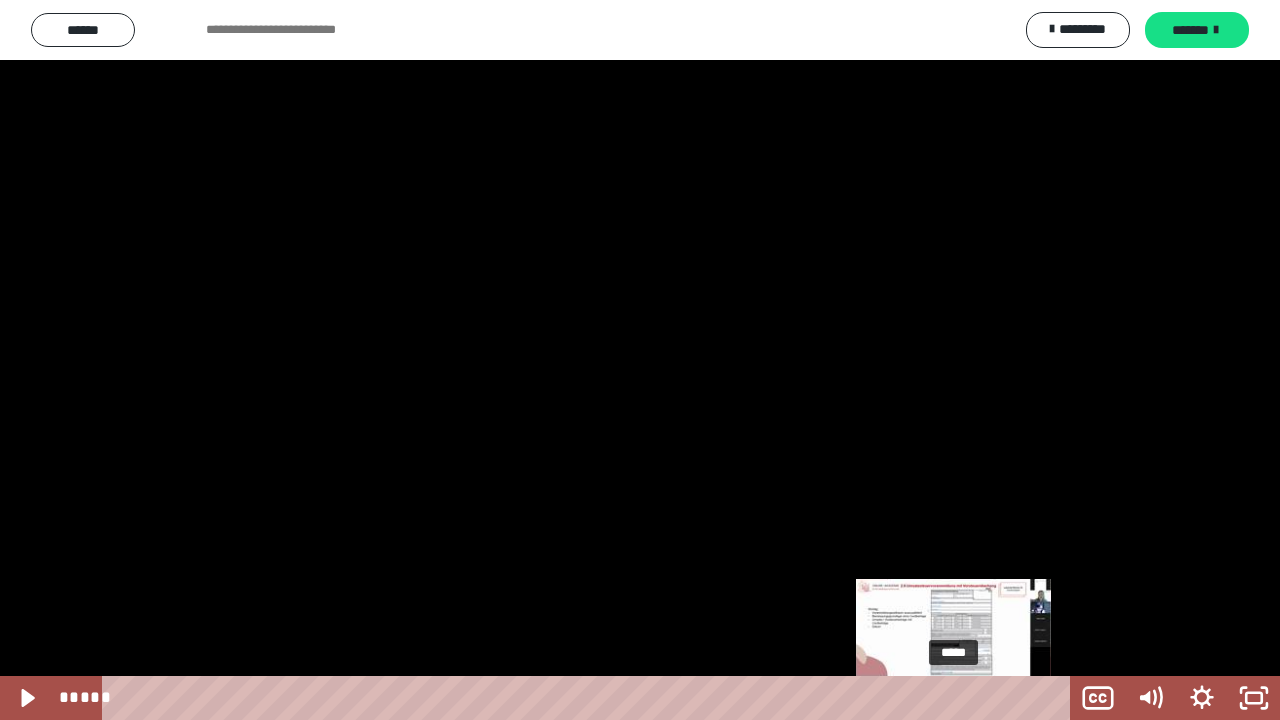 click on "*****" at bounding box center [590, 698] 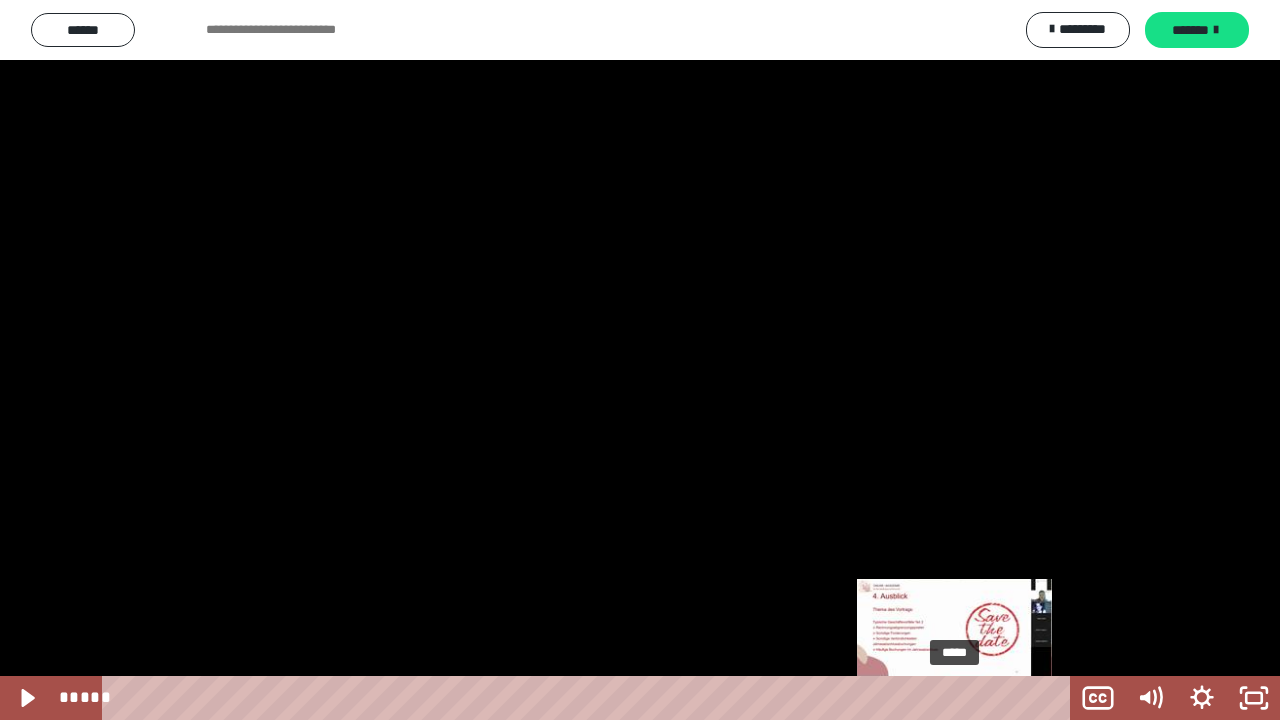 click at bounding box center [954, 698] 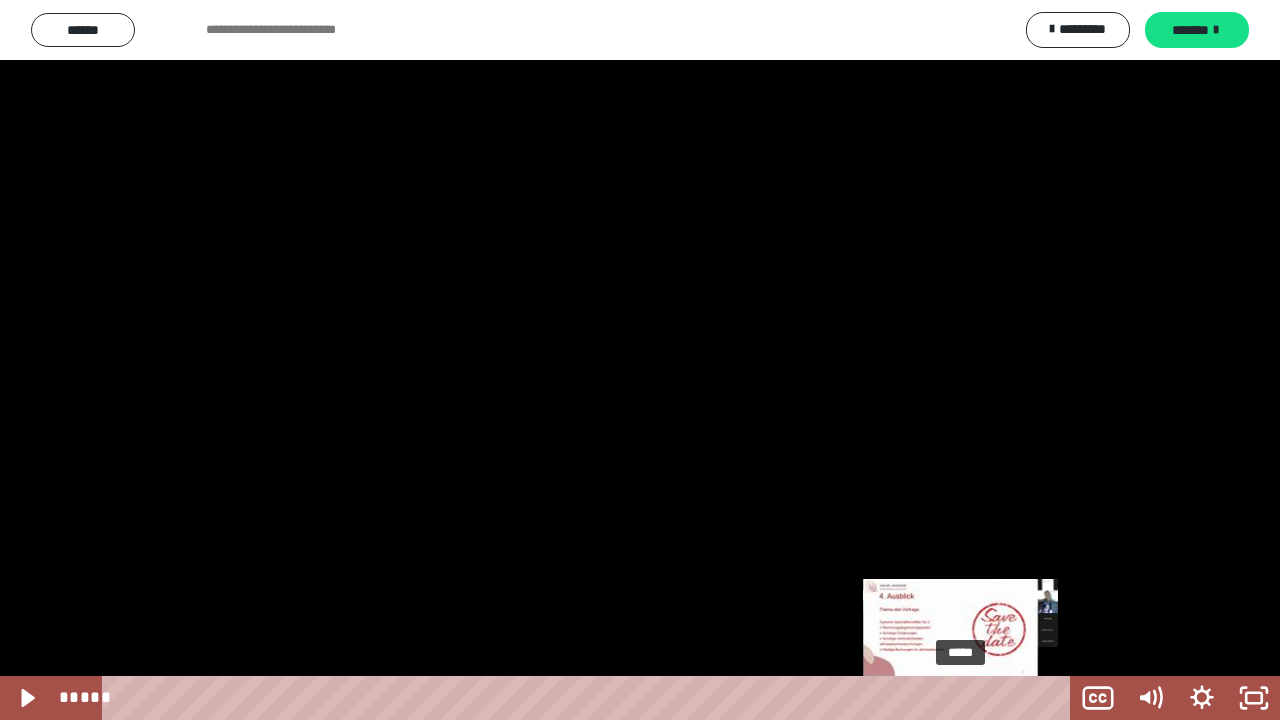 click on "*****" at bounding box center [590, 698] 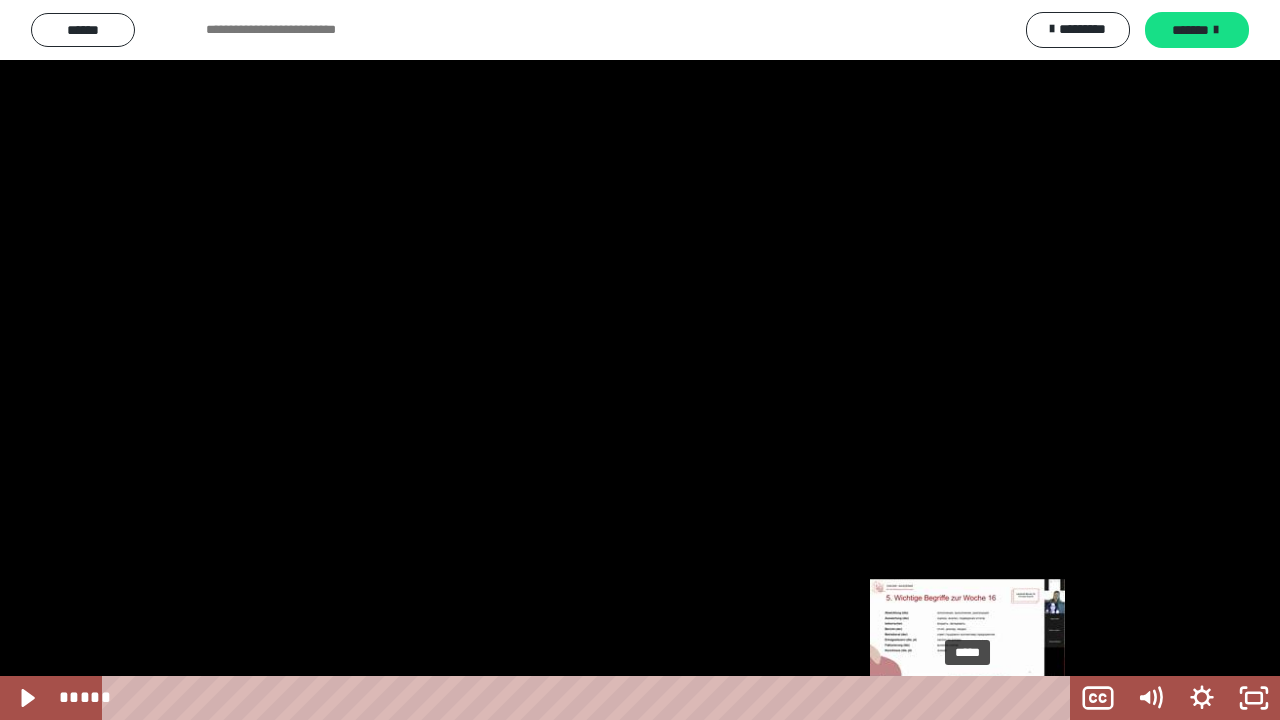 click on "*****" at bounding box center [590, 698] 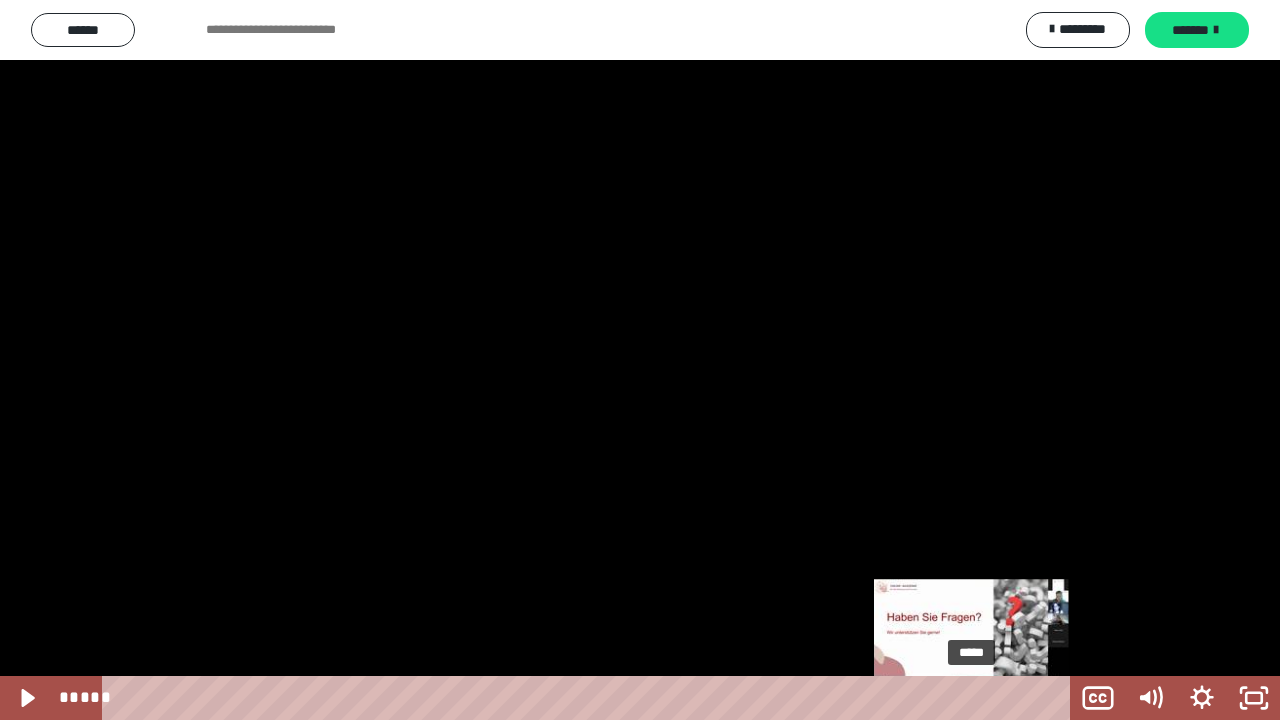 click at bounding box center (971, 698) 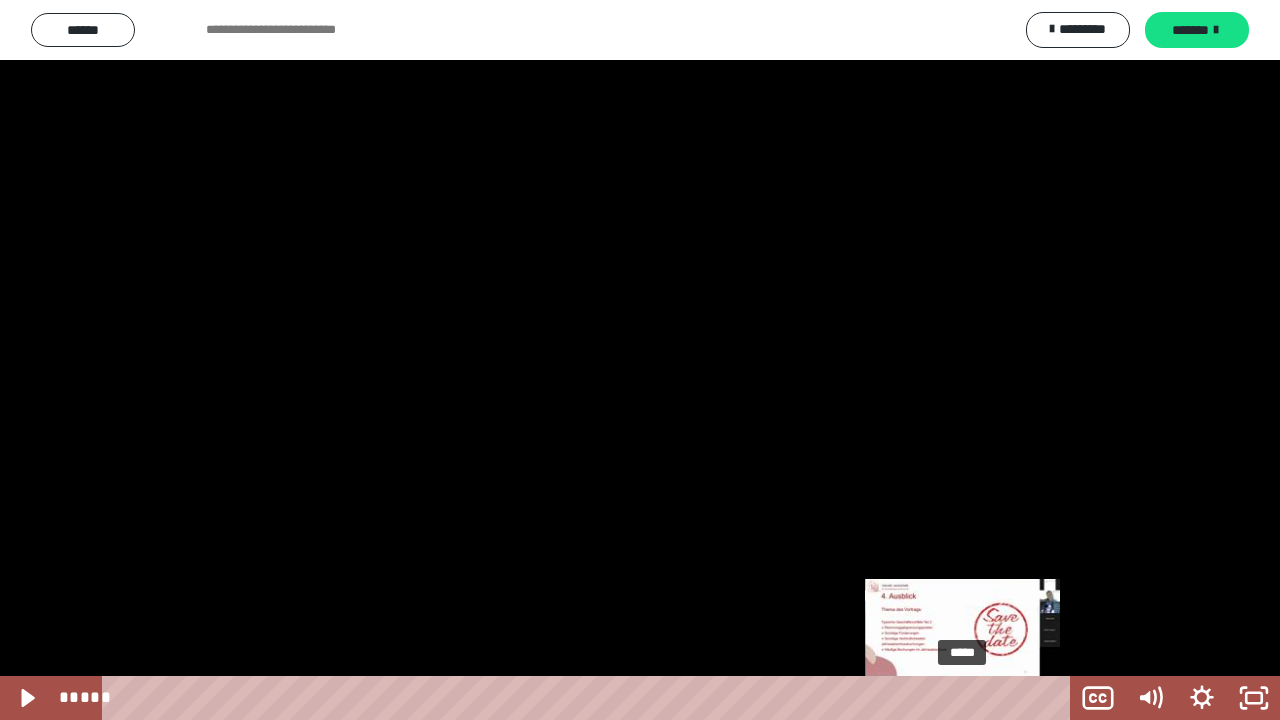 click at bounding box center (962, 698) 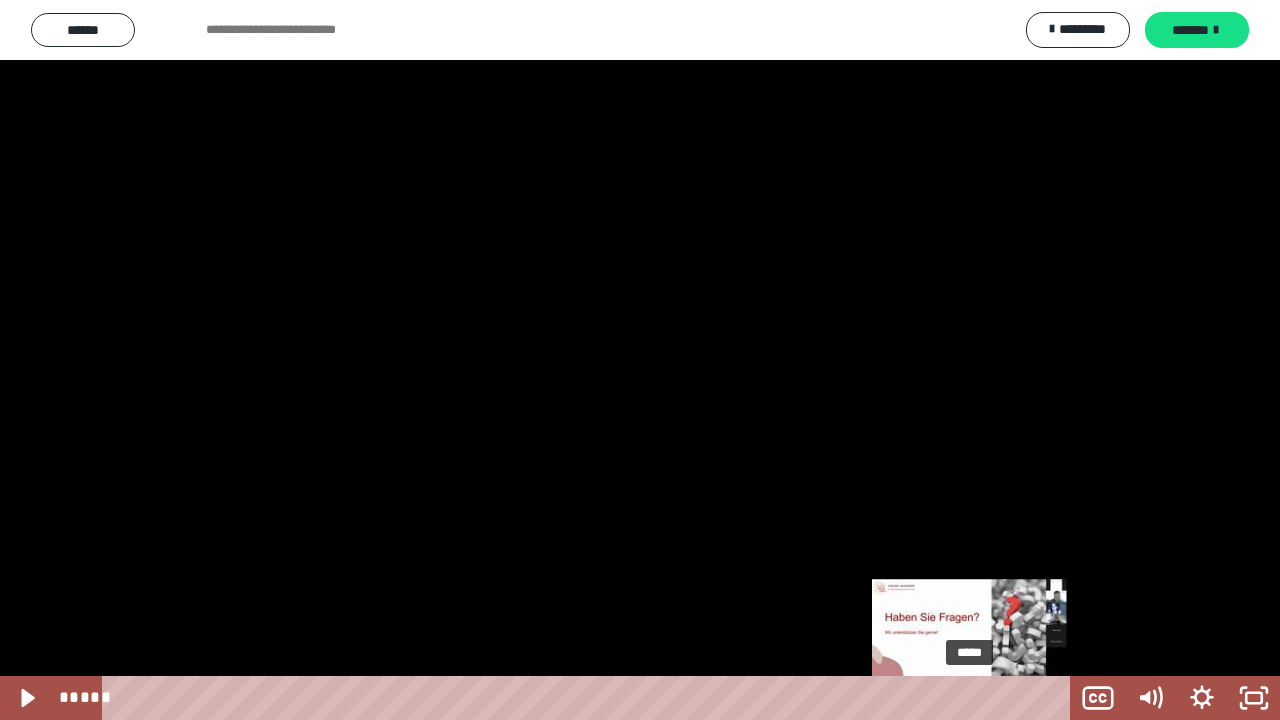 click on "*****" at bounding box center [590, 698] 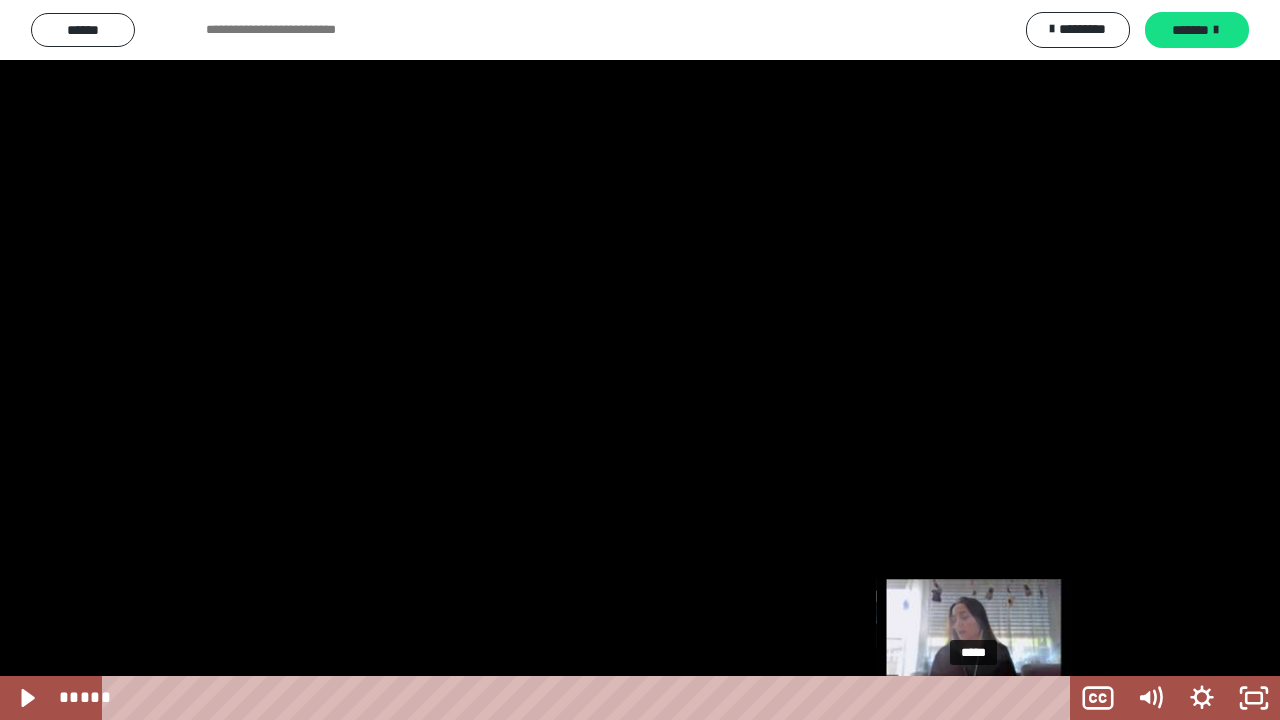 click at bounding box center (973, 698) 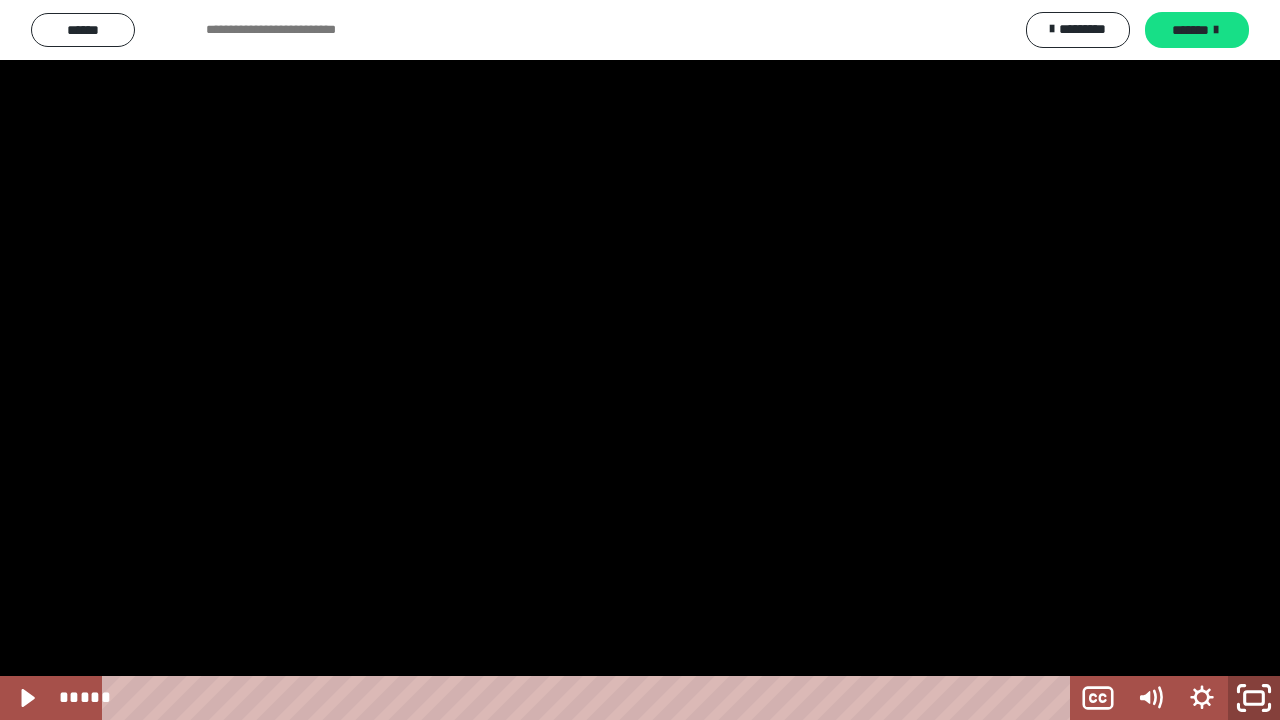 click 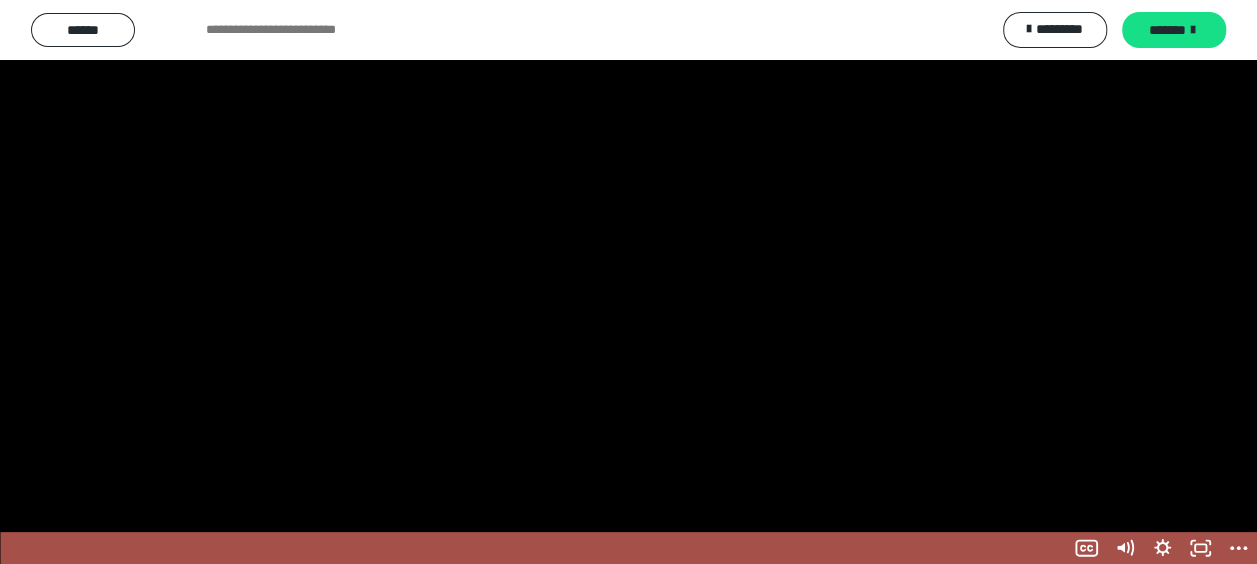 scroll, scrollTop: 1532, scrollLeft: 0, axis: vertical 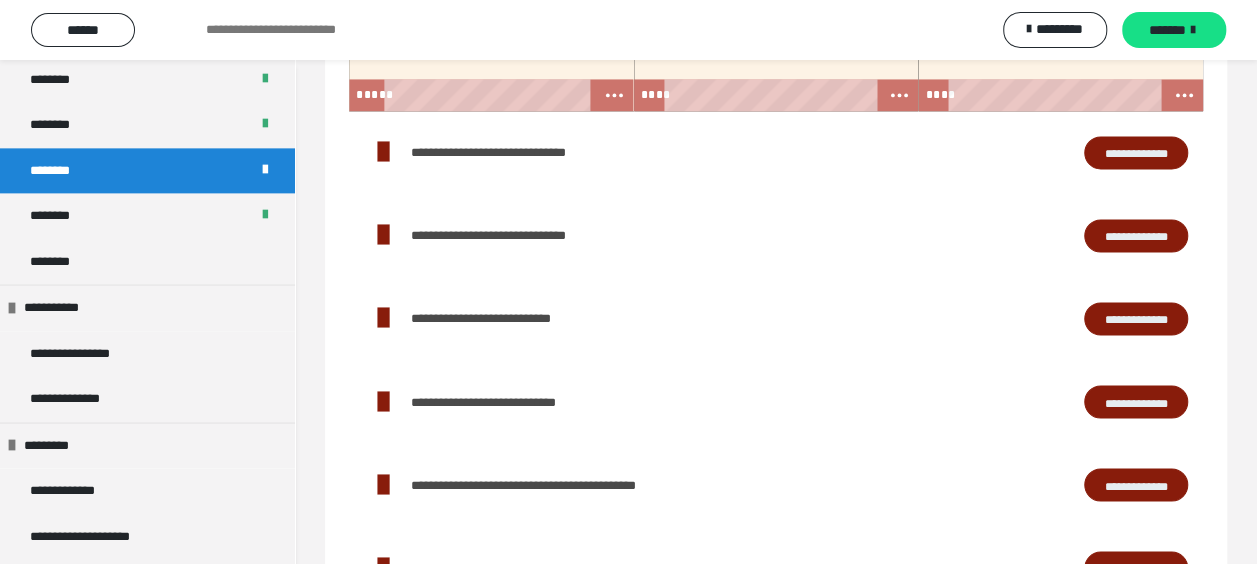 click on "**********" at bounding box center (1136, 152) 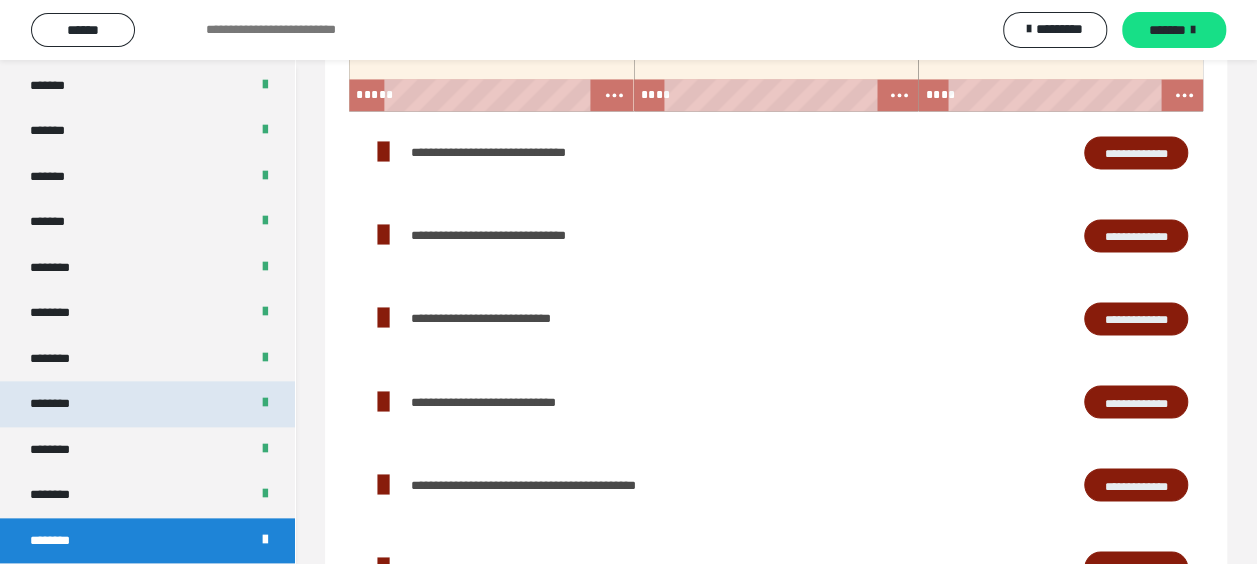 scroll, scrollTop: 900, scrollLeft: 0, axis: vertical 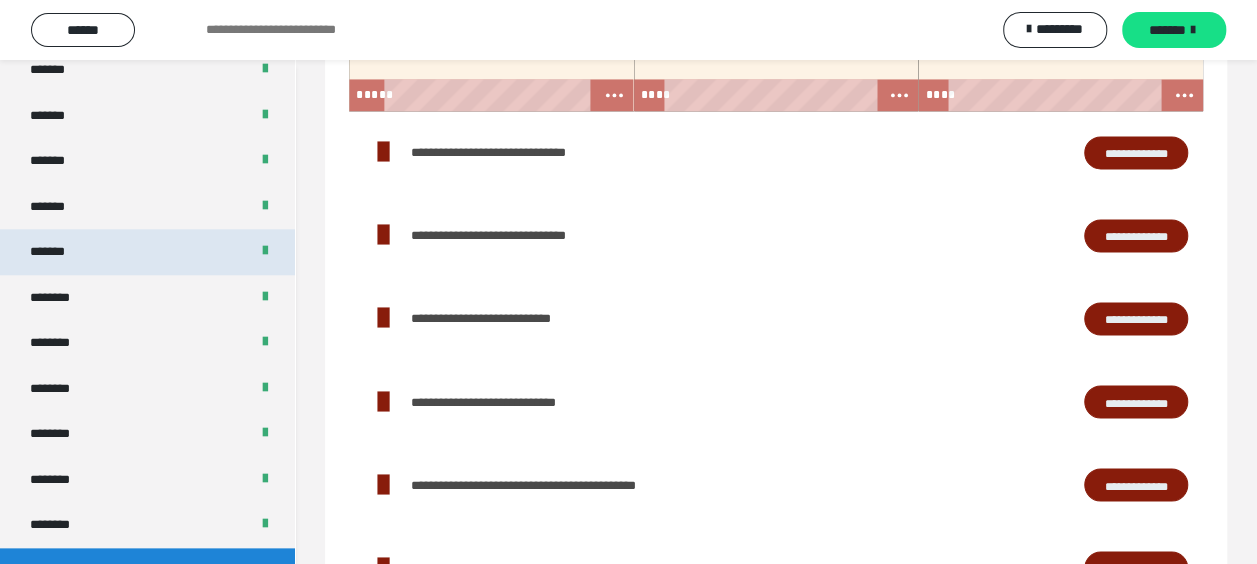 click on "*******" at bounding box center [58, 252] 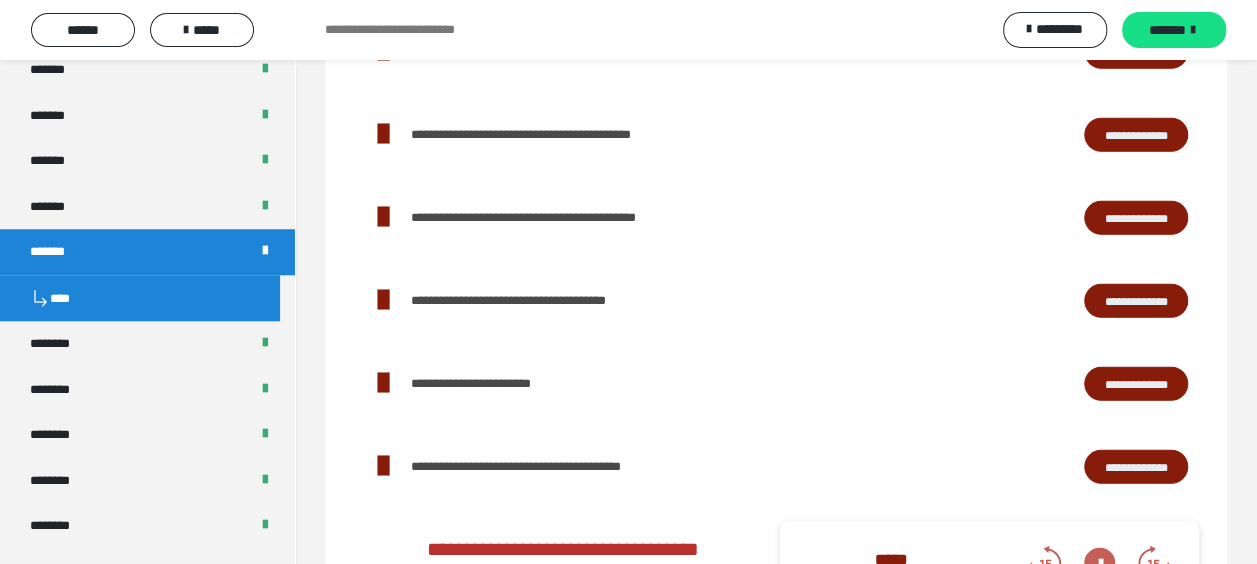 scroll, scrollTop: 2514, scrollLeft: 0, axis: vertical 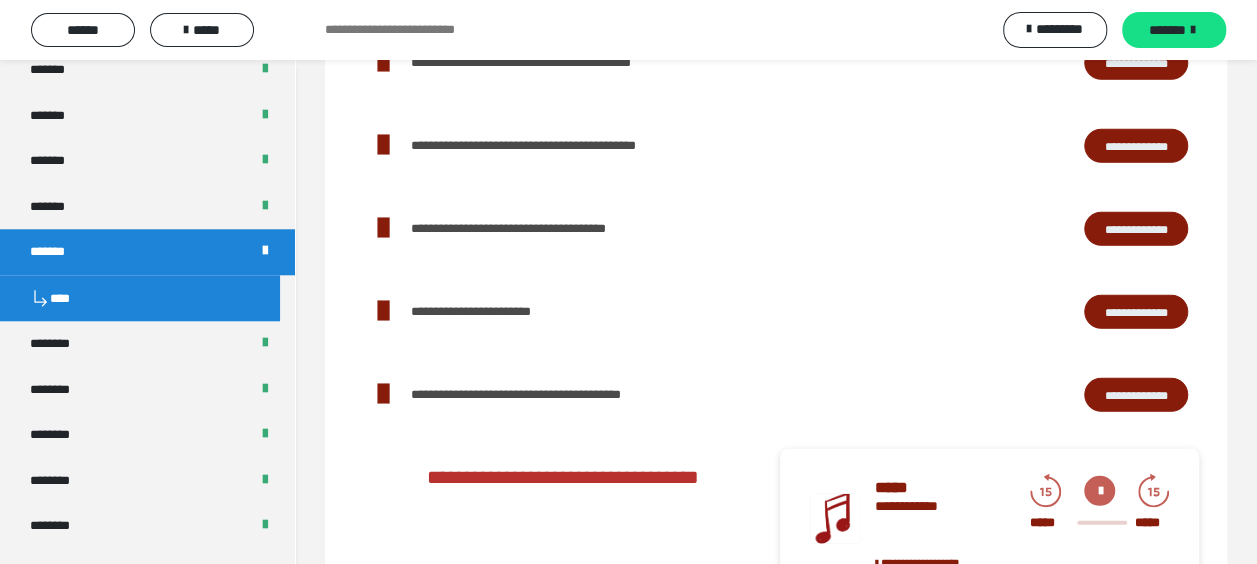 click on "**********" at bounding box center [1136, 311] 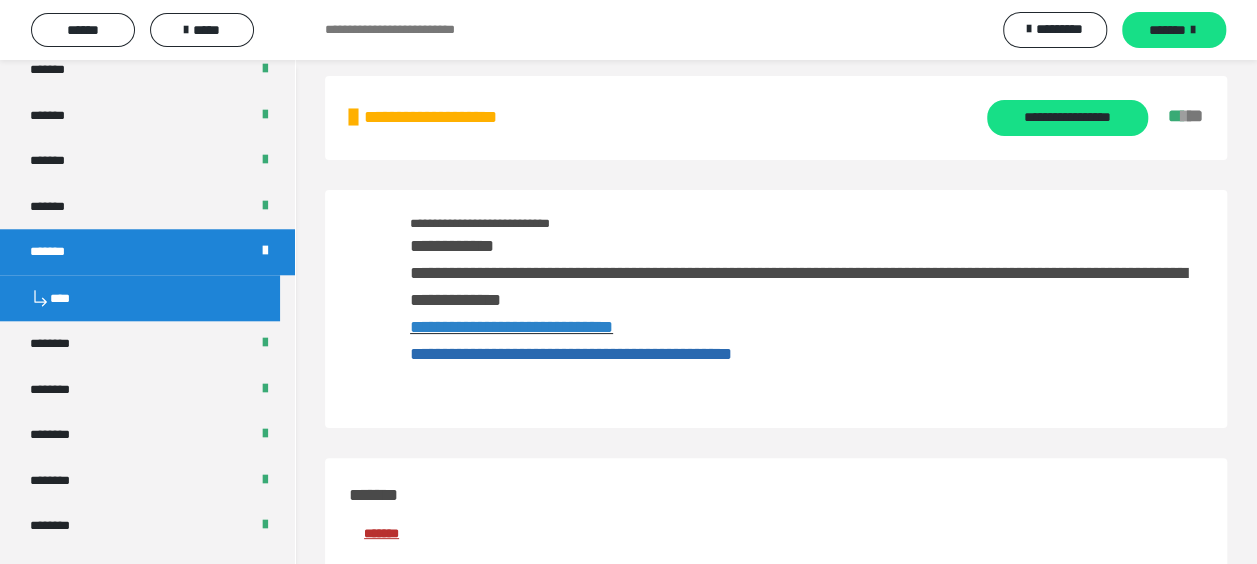 scroll, scrollTop: 0, scrollLeft: 0, axis: both 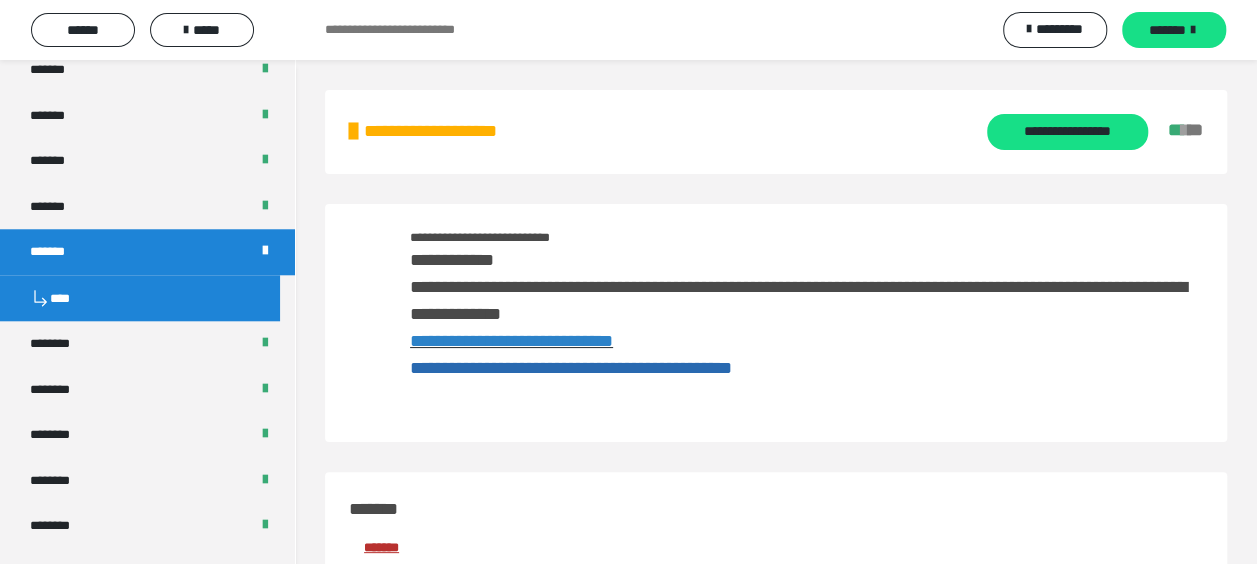 click on "**********" at bounding box center [571, 368] 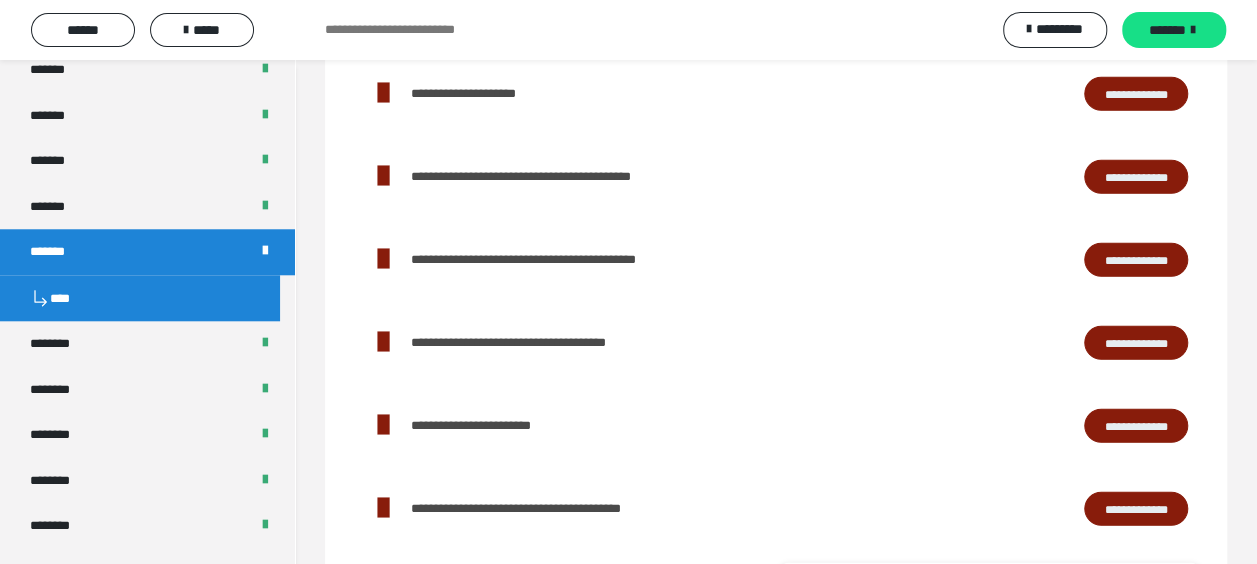 scroll, scrollTop: 2500, scrollLeft: 0, axis: vertical 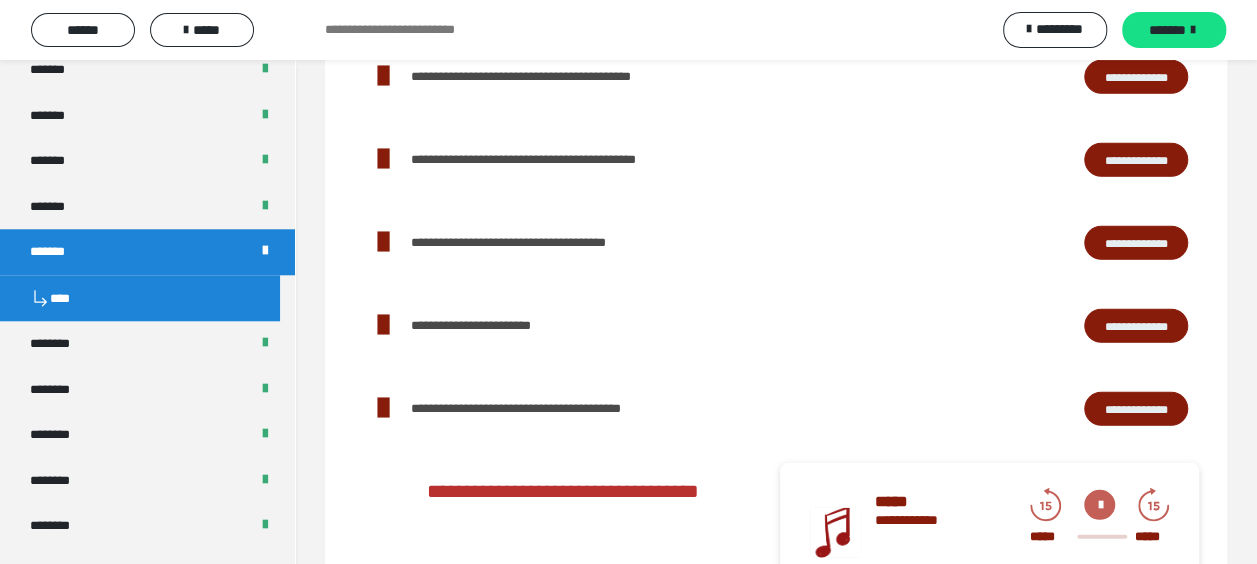 click on "**********" at bounding box center [1136, 325] 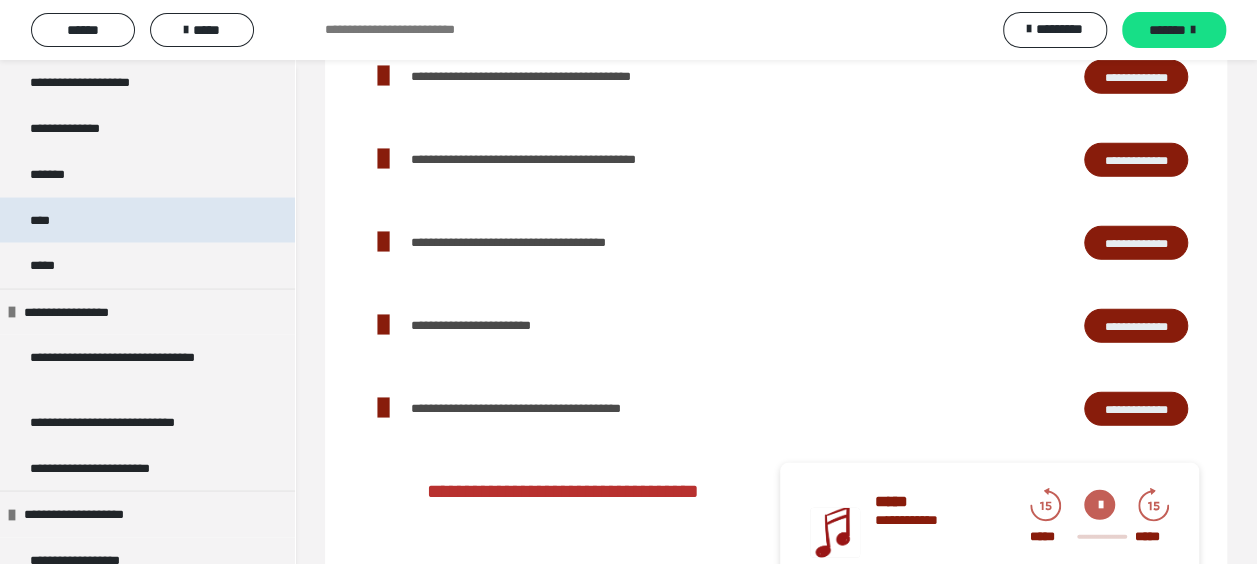 scroll, scrollTop: 1900, scrollLeft: 0, axis: vertical 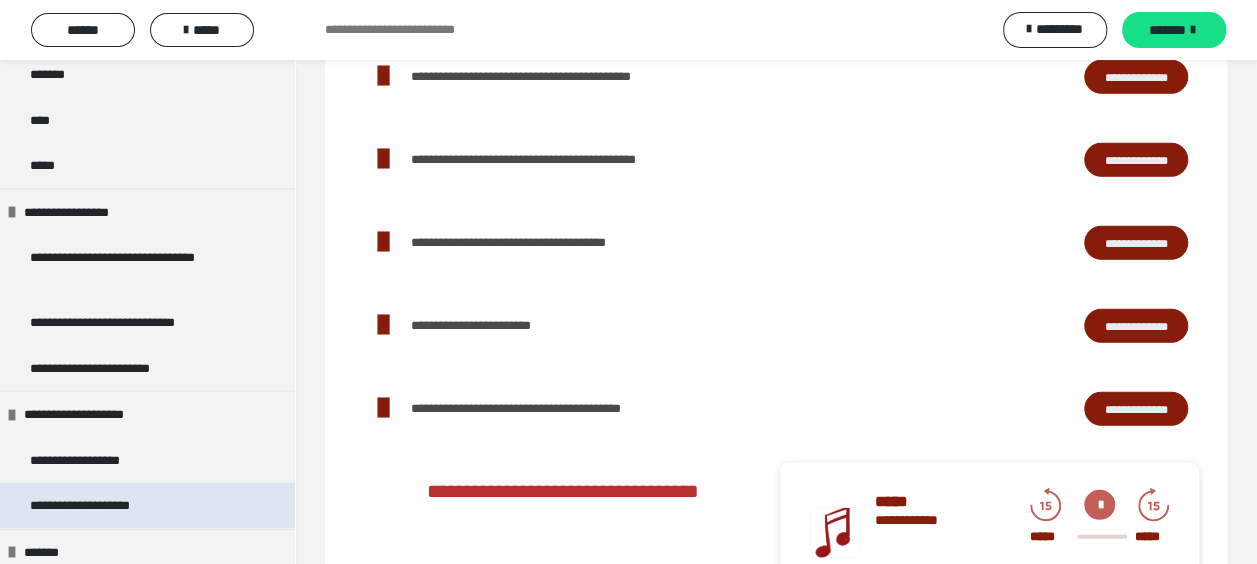 click on "**********" at bounding box center [102, 505] 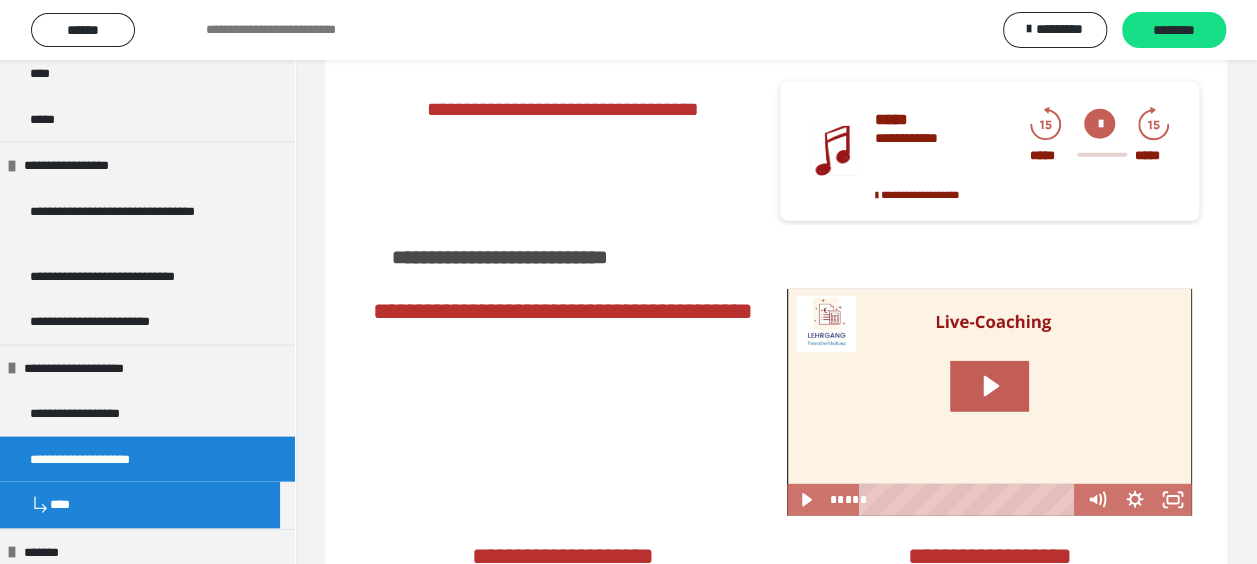 scroll, scrollTop: 60, scrollLeft: 0, axis: vertical 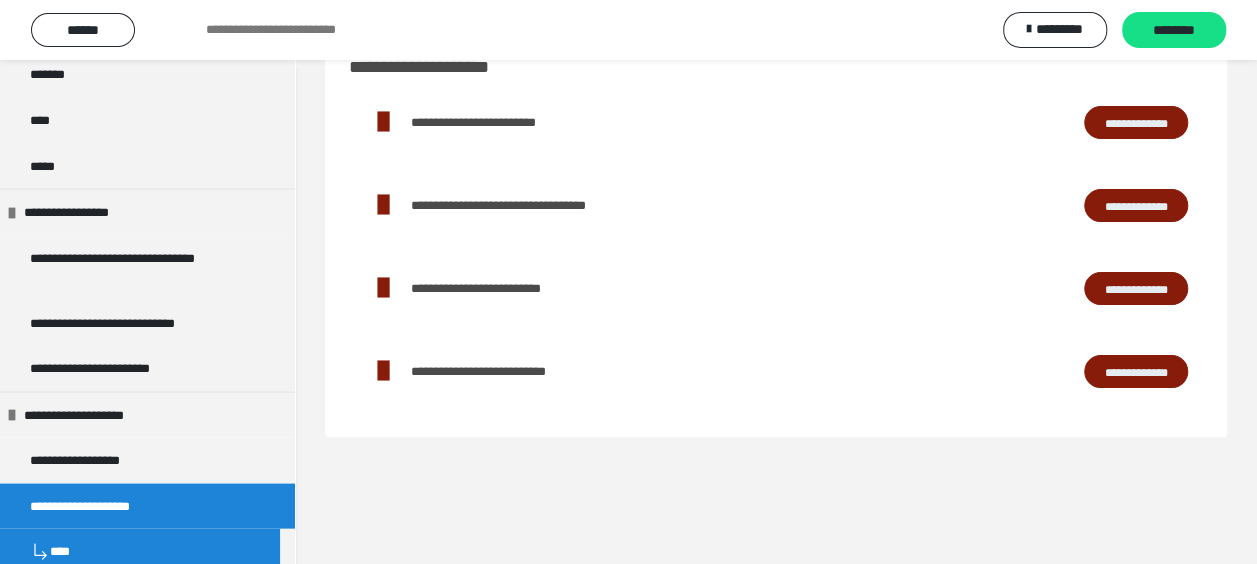 click on "**********" at bounding box center (1136, 122) 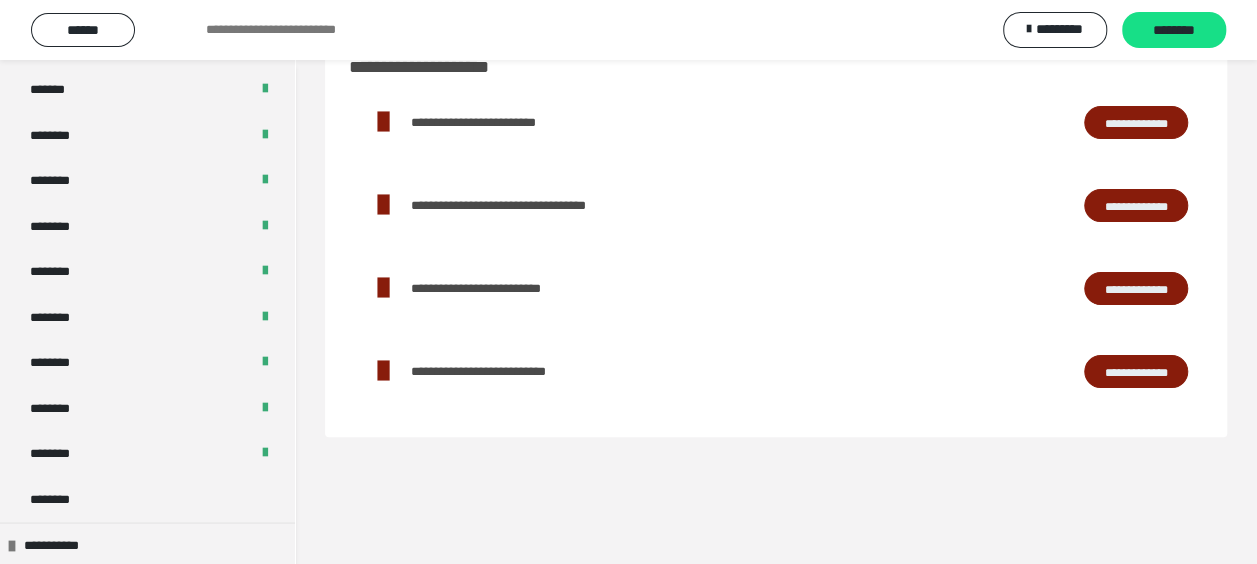 scroll, scrollTop: 1053, scrollLeft: 0, axis: vertical 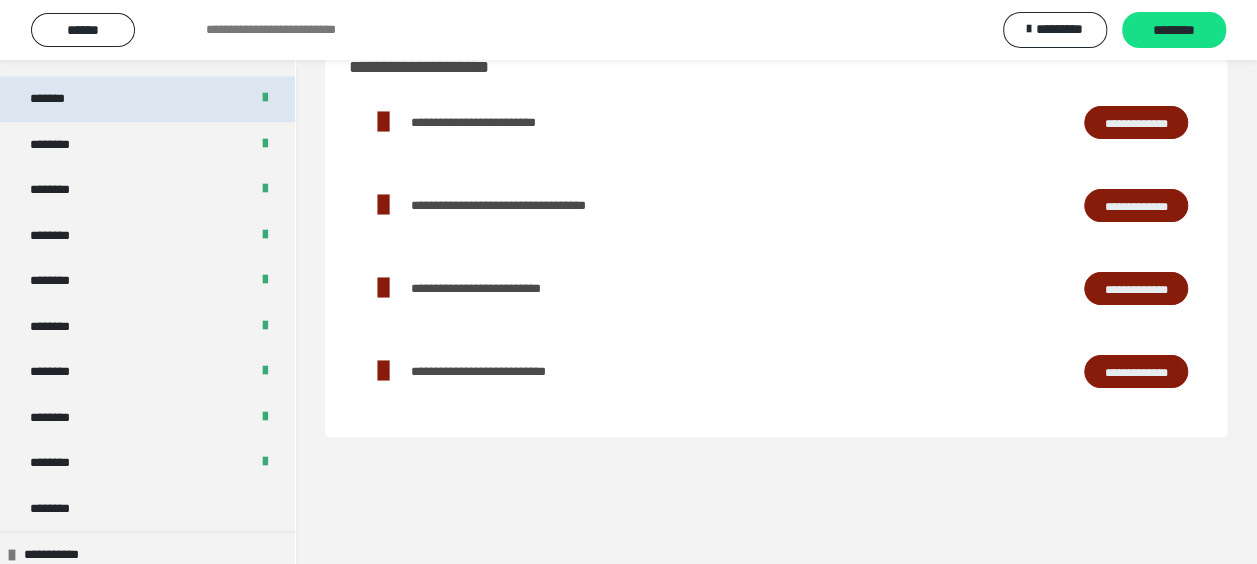 click on "*******" at bounding box center (58, 99) 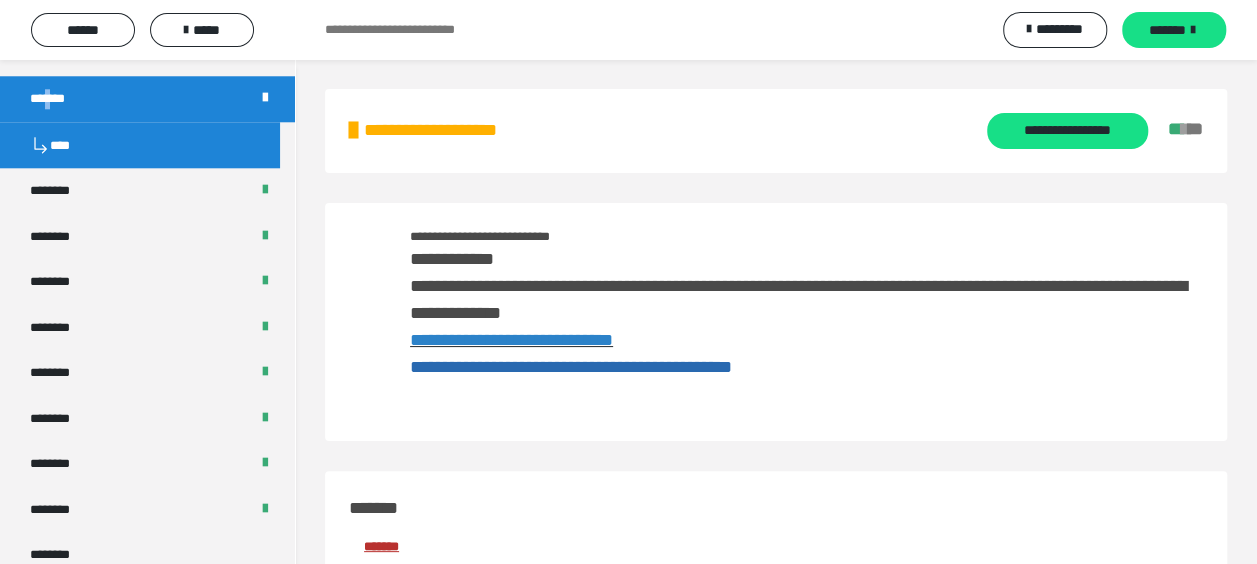 scroll, scrollTop: 100, scrollLeft: 0, axis: vertical 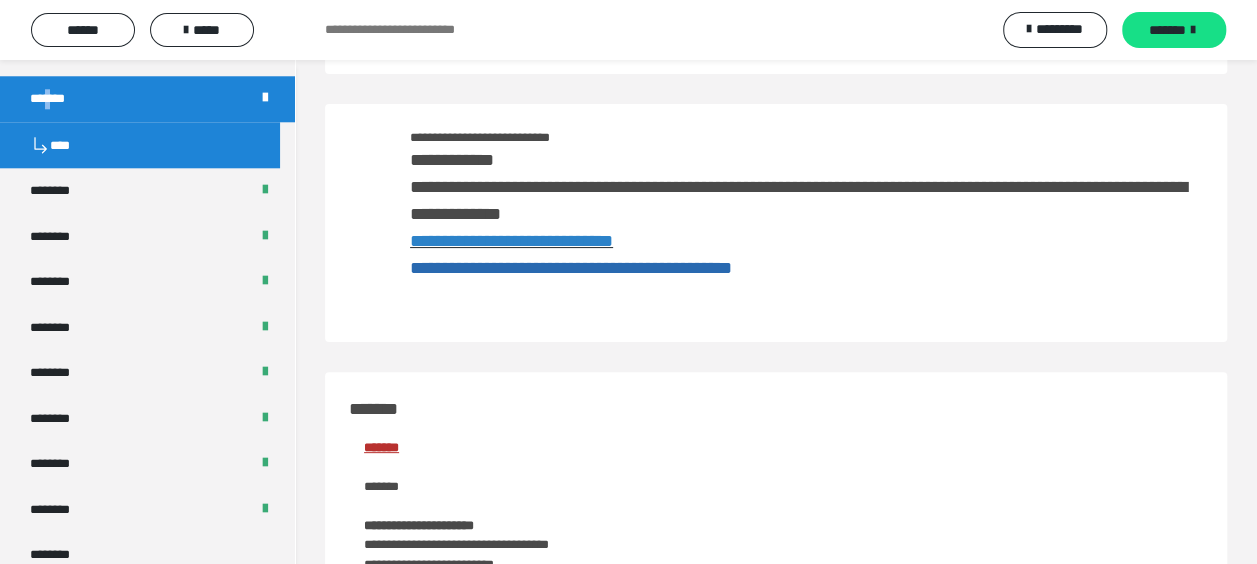 click on "**********" at bounding box center (511, 241) 